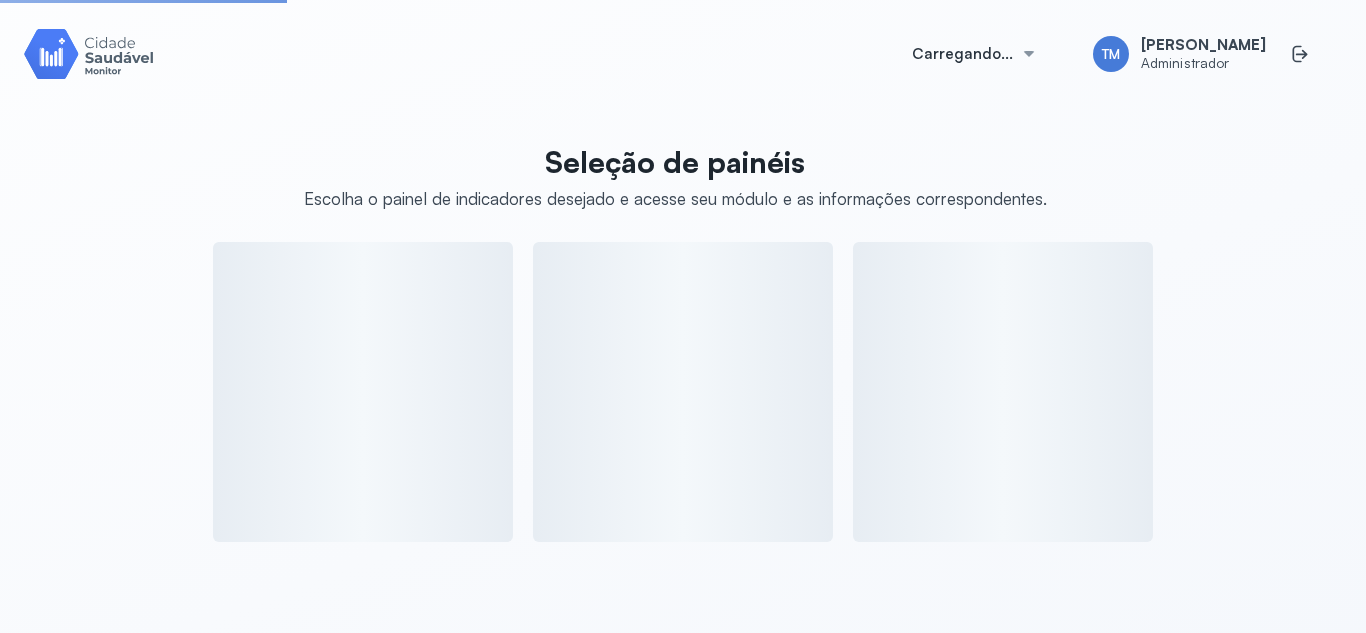 scroll, scrollTop: 0, scrollLeft: 0, axis: both 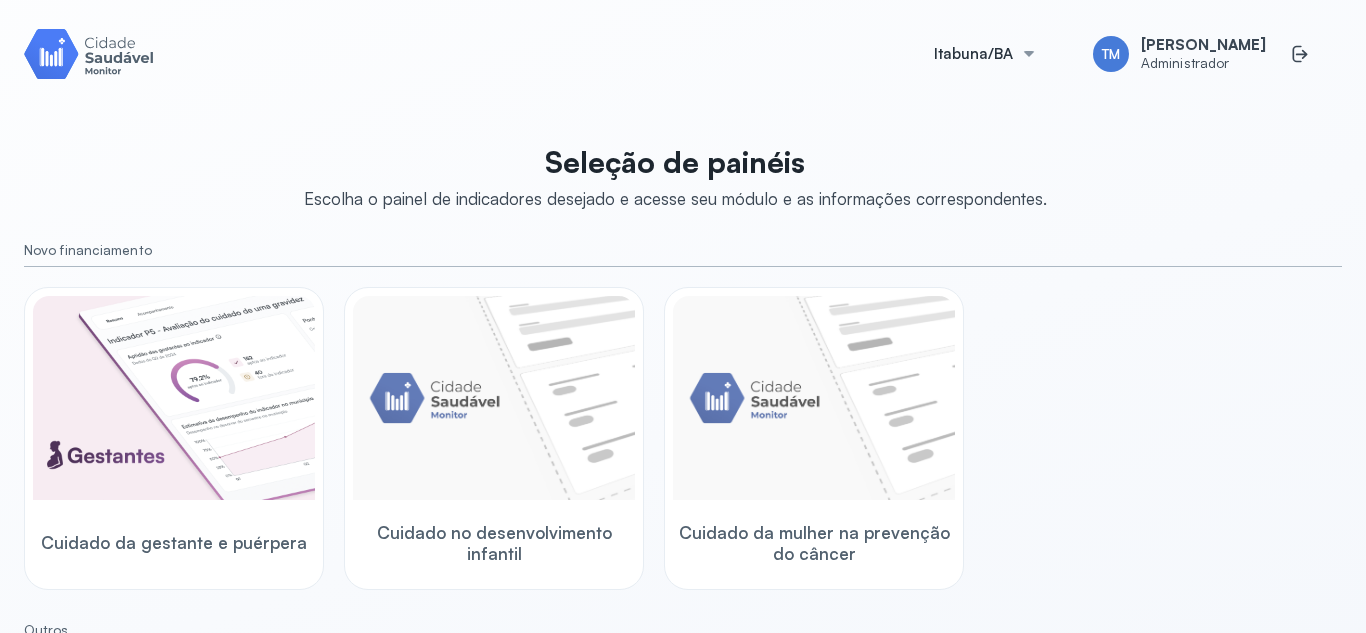 click at bounding box center (89, 53) 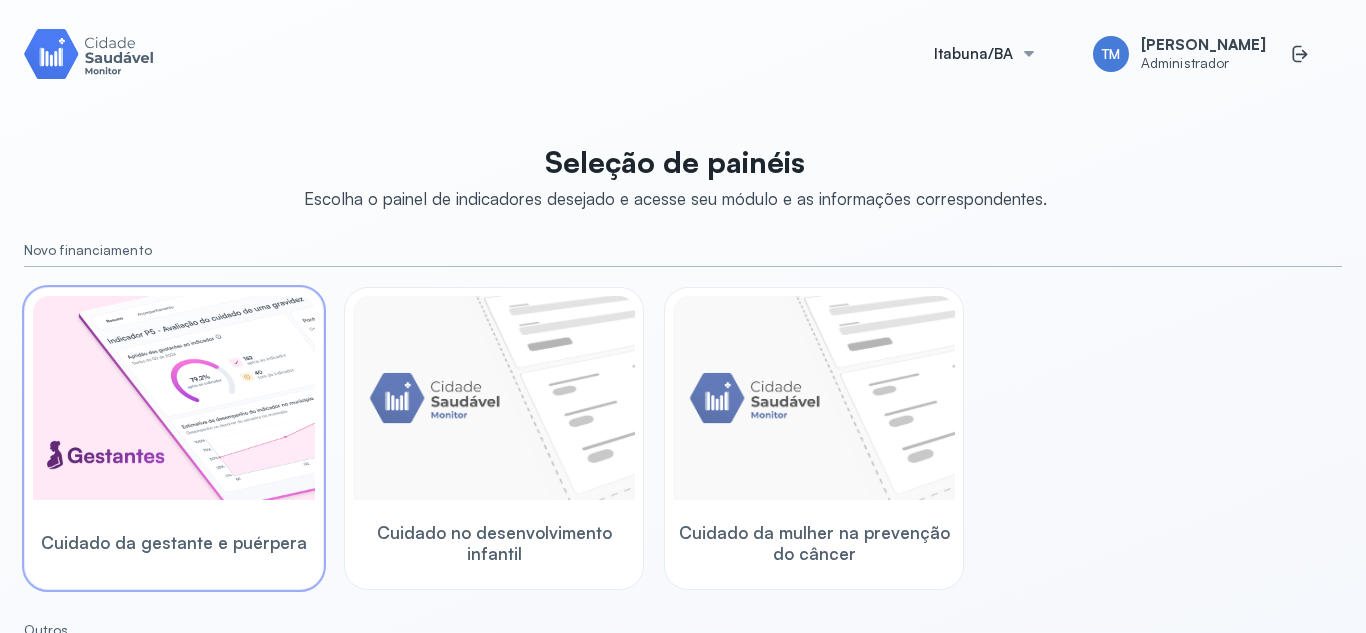 click at bounding box center (174, 398) 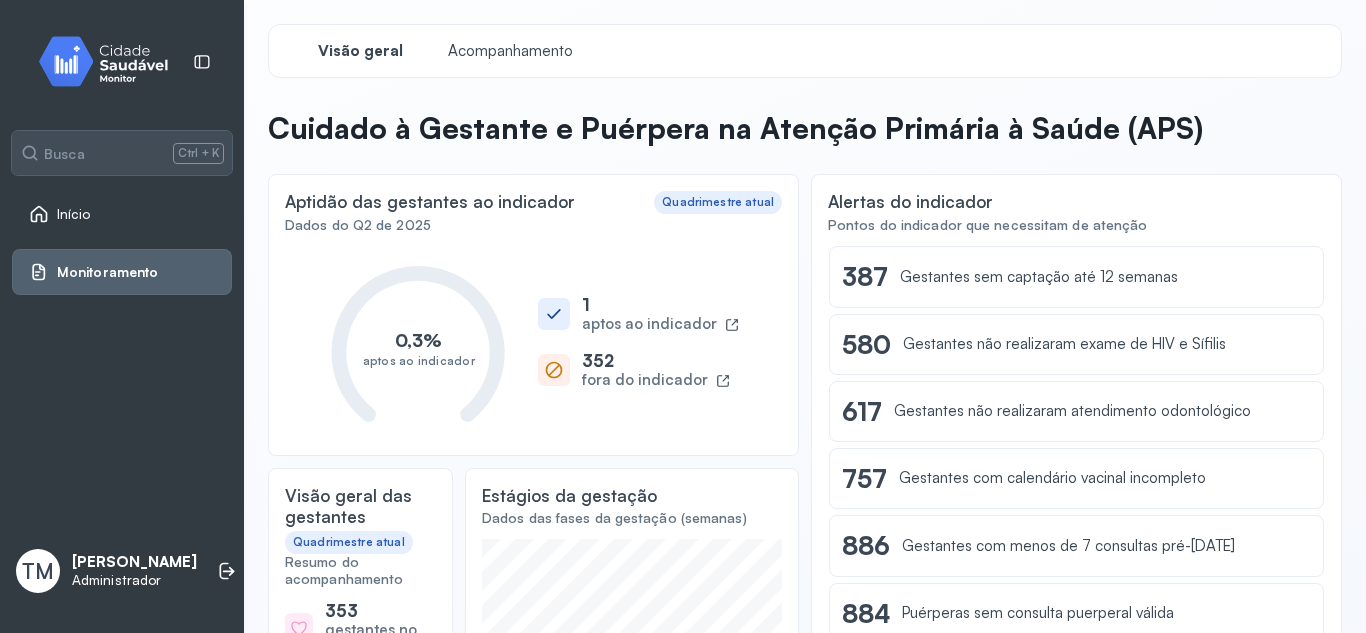 click at bounding box center (111, 61) 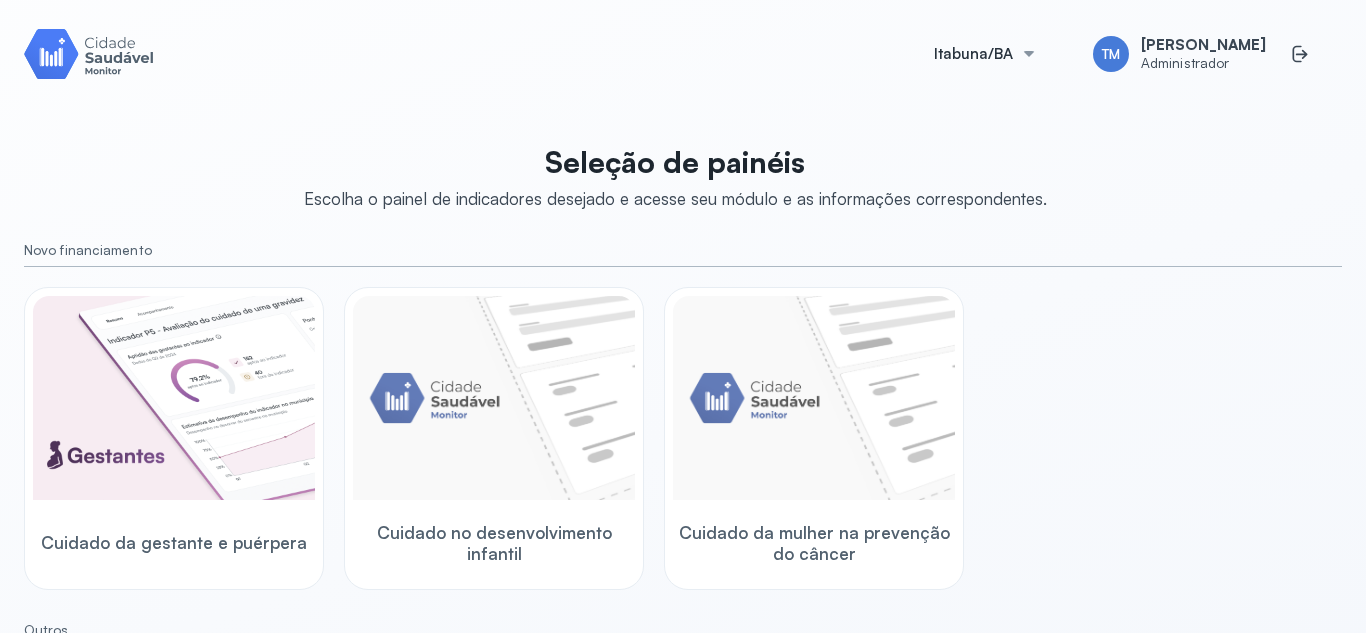 click at bounding box center (89, 53) 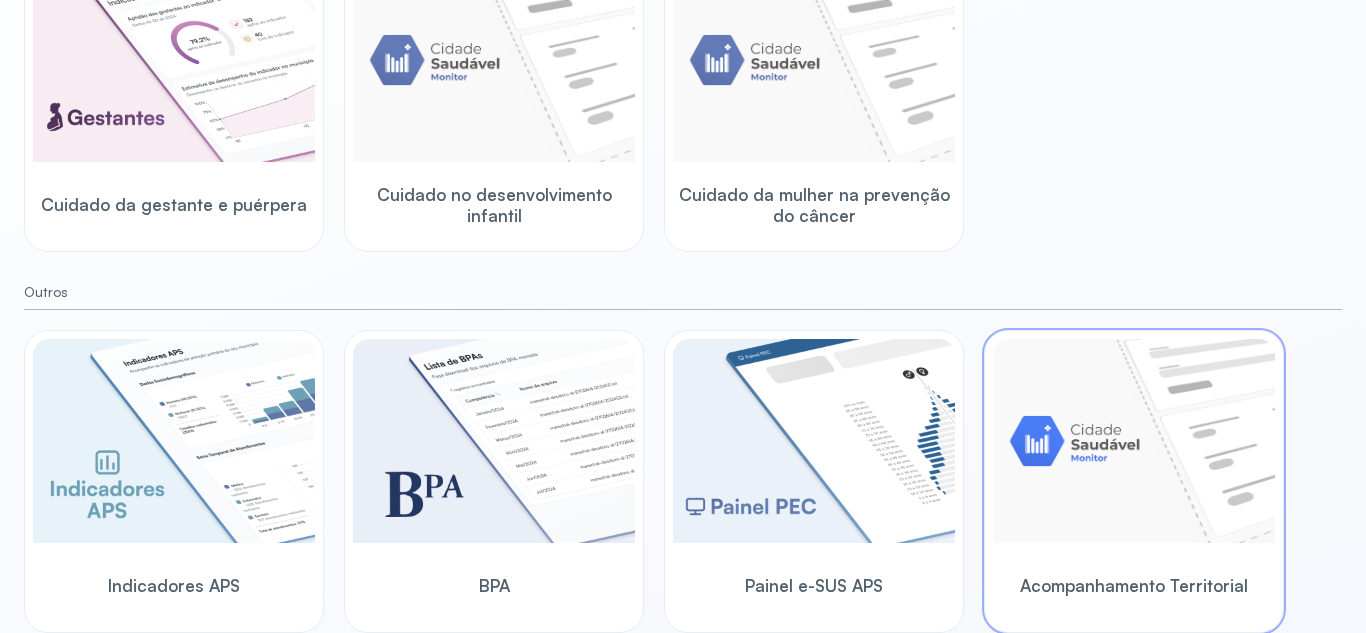 click at bounding box center (1134, 441) 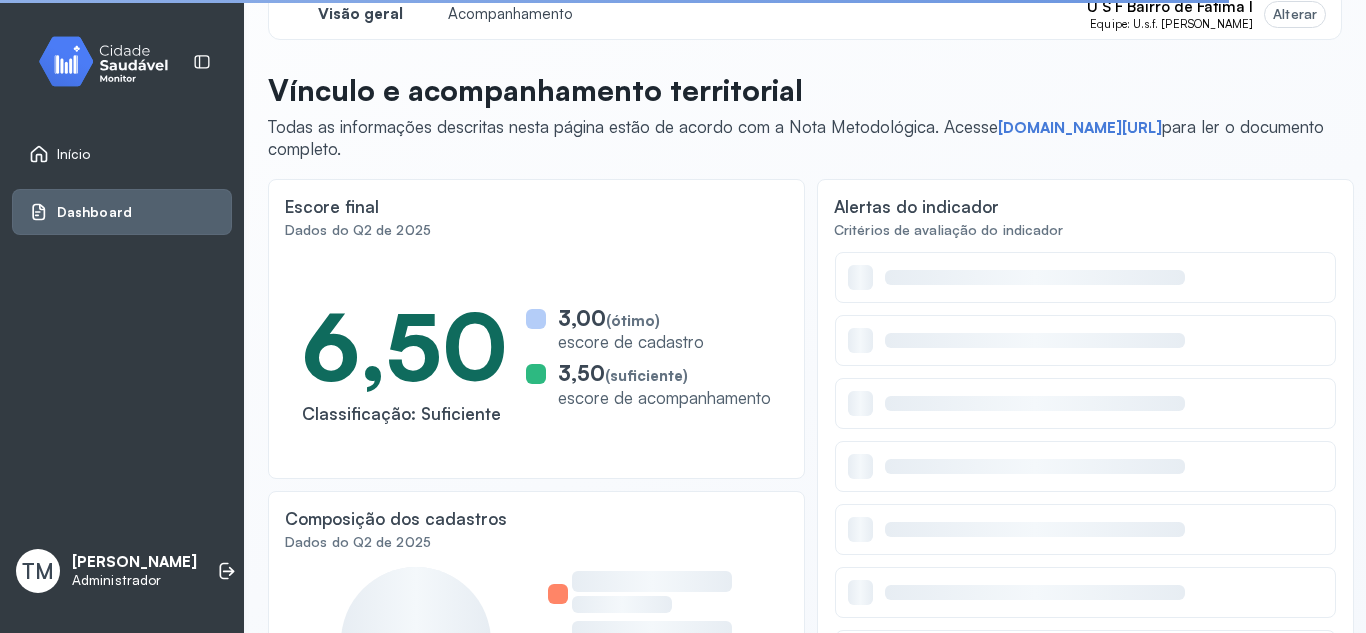 scroll, scrollTop: 0, scrollLeft: 0, axis: both 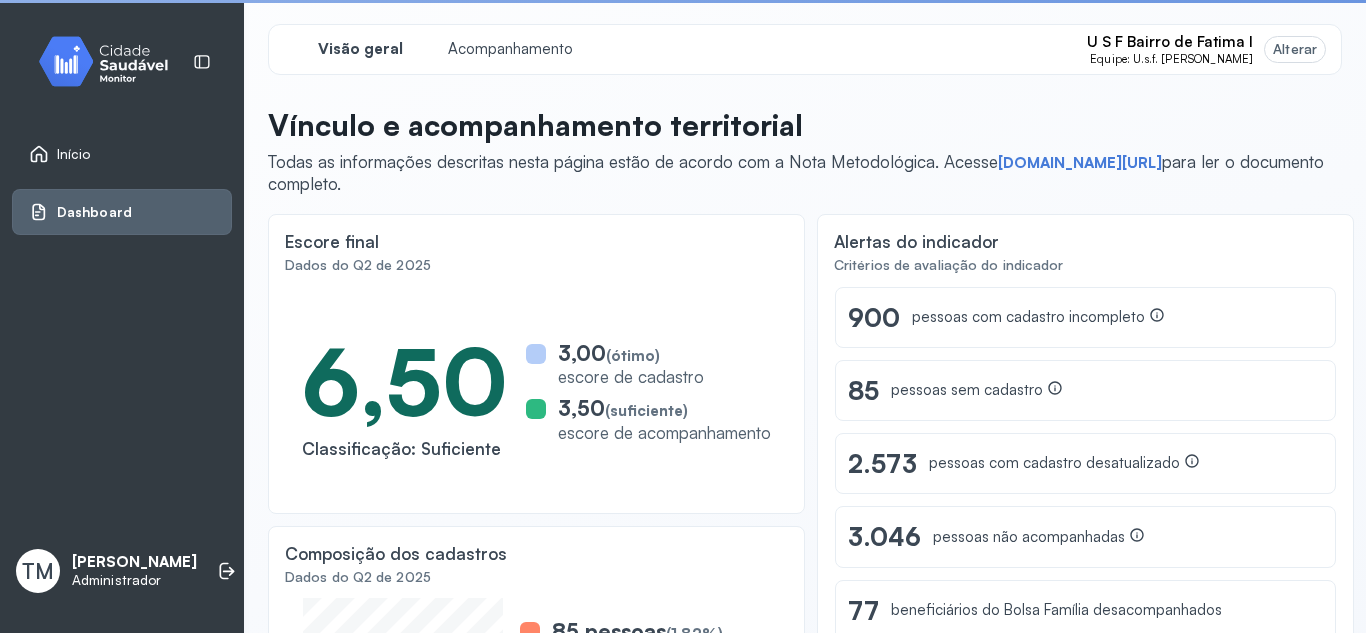 click on "Alterar" at bounding box center (1295, 49) 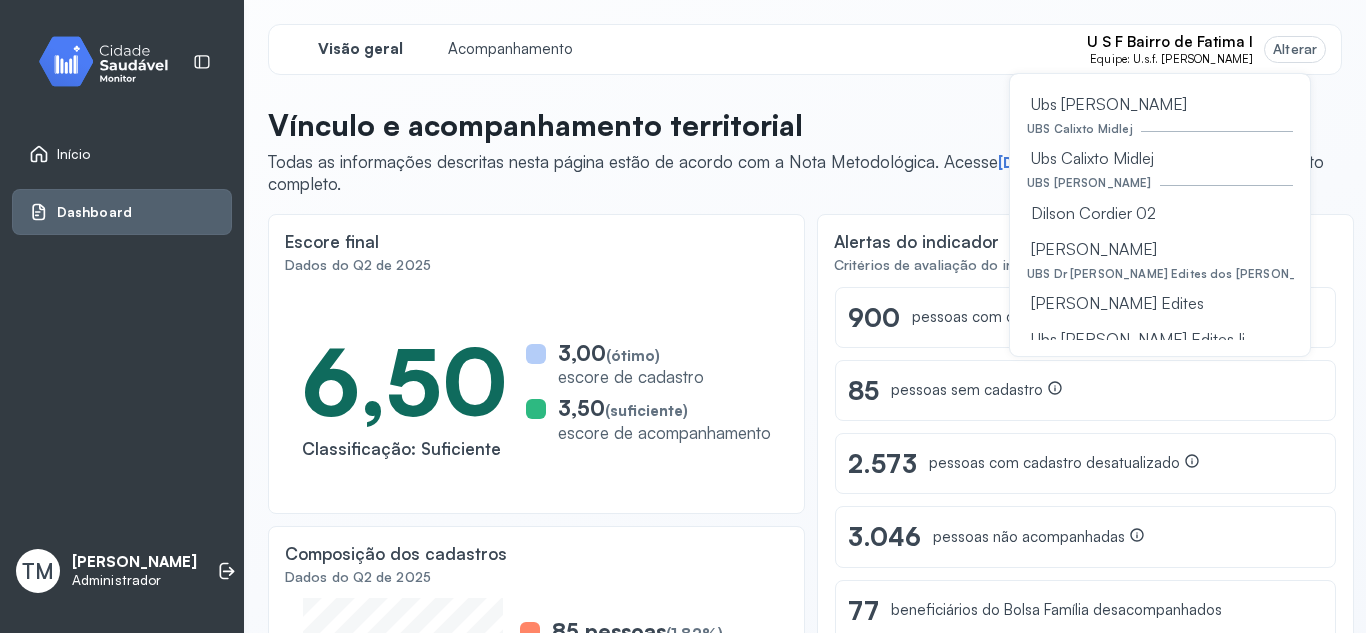 scroll, scrollTop: 378, scrollLeft: 0, axis: vertical 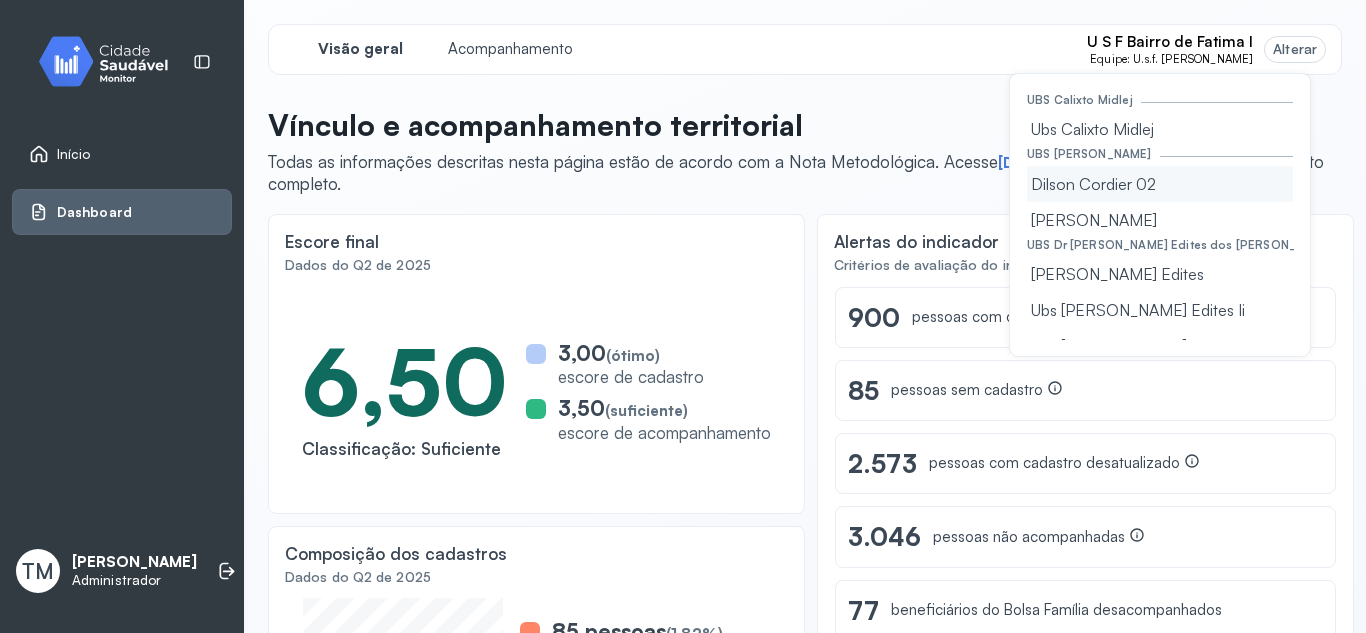 click on "Dilson Cordier 02" 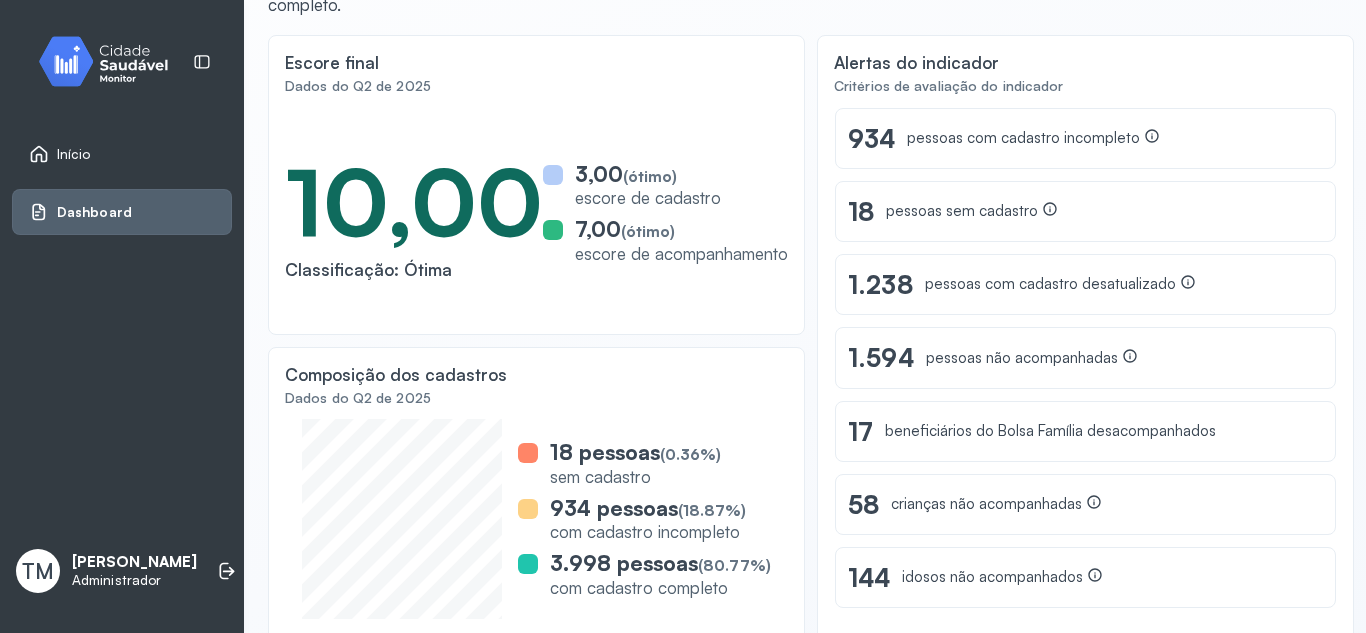 scroll, scrollTop: 187, scrollLeft: 0, axis: vertical 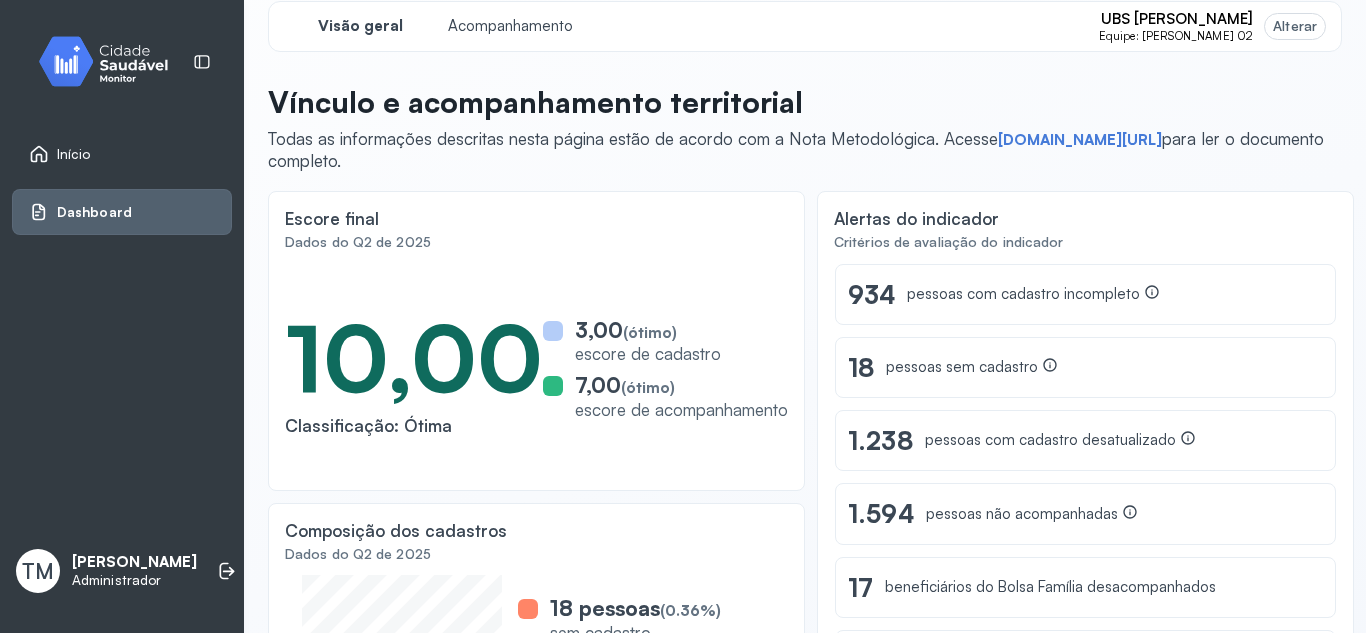 click on "Alterar" at bounding box center (1295, 26) 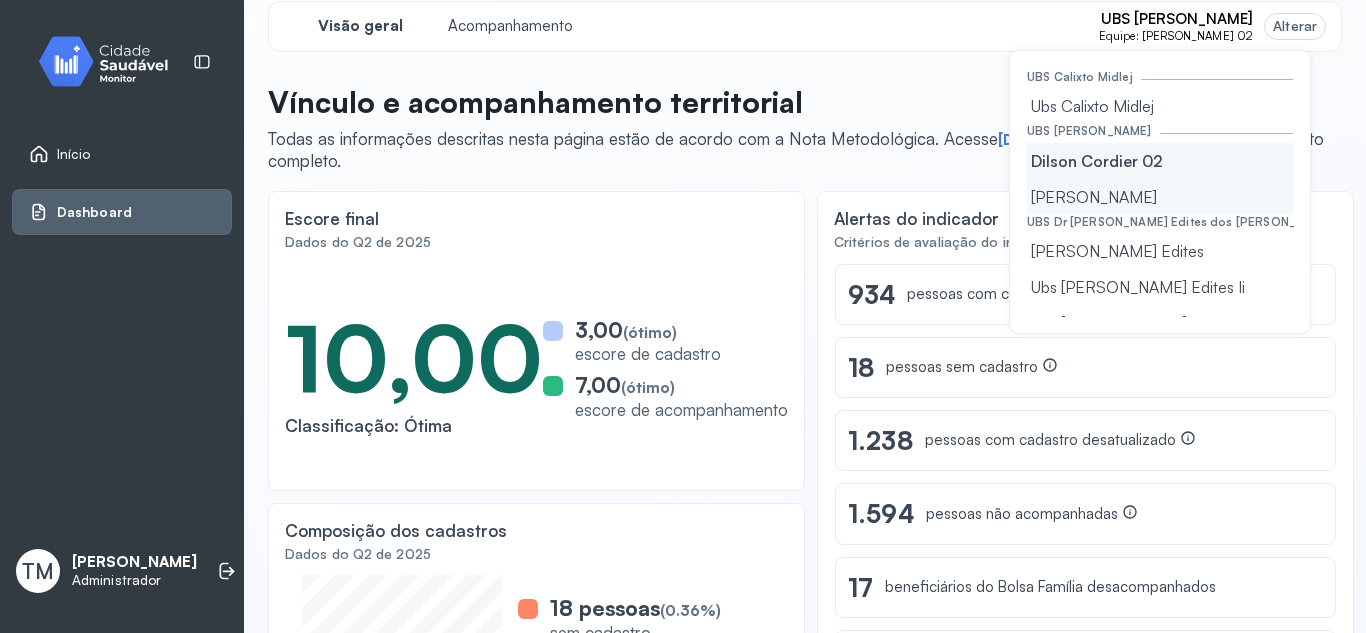 click on "Ubs Dilson Cordier" 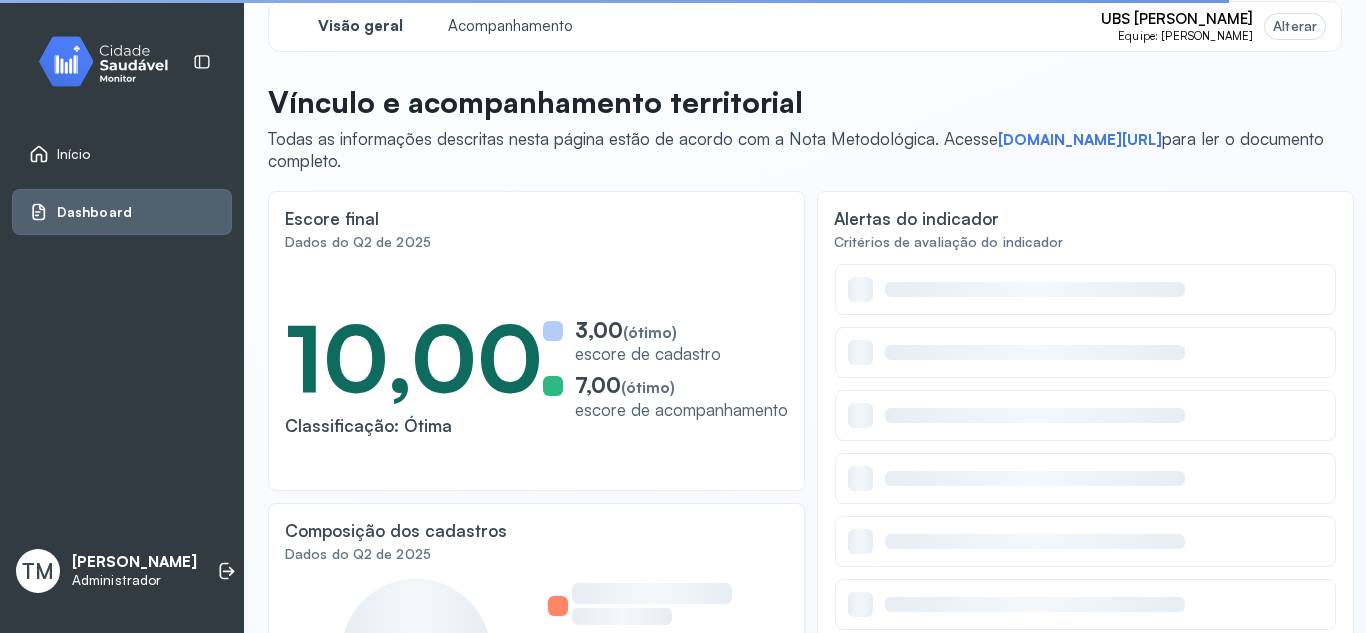 click on "Alterar" at bounding box center (1295, 26) 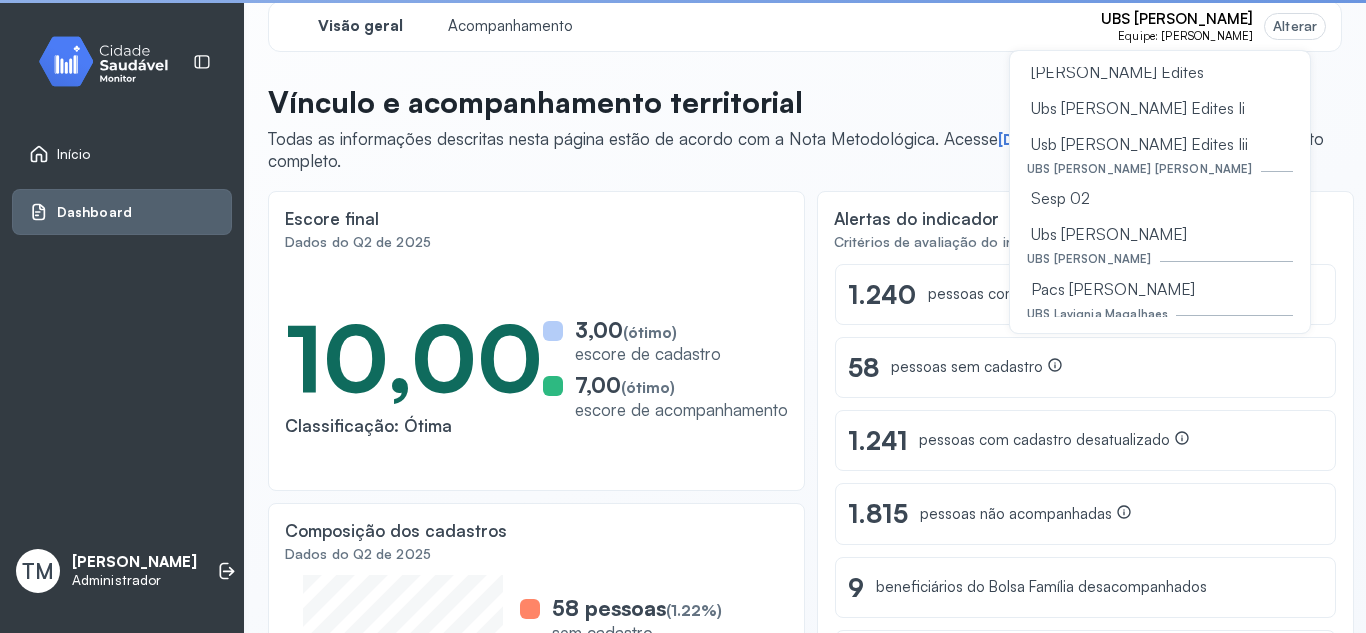 scroll, scrollTop: 566, scrollLeft: 0, axis: vertical 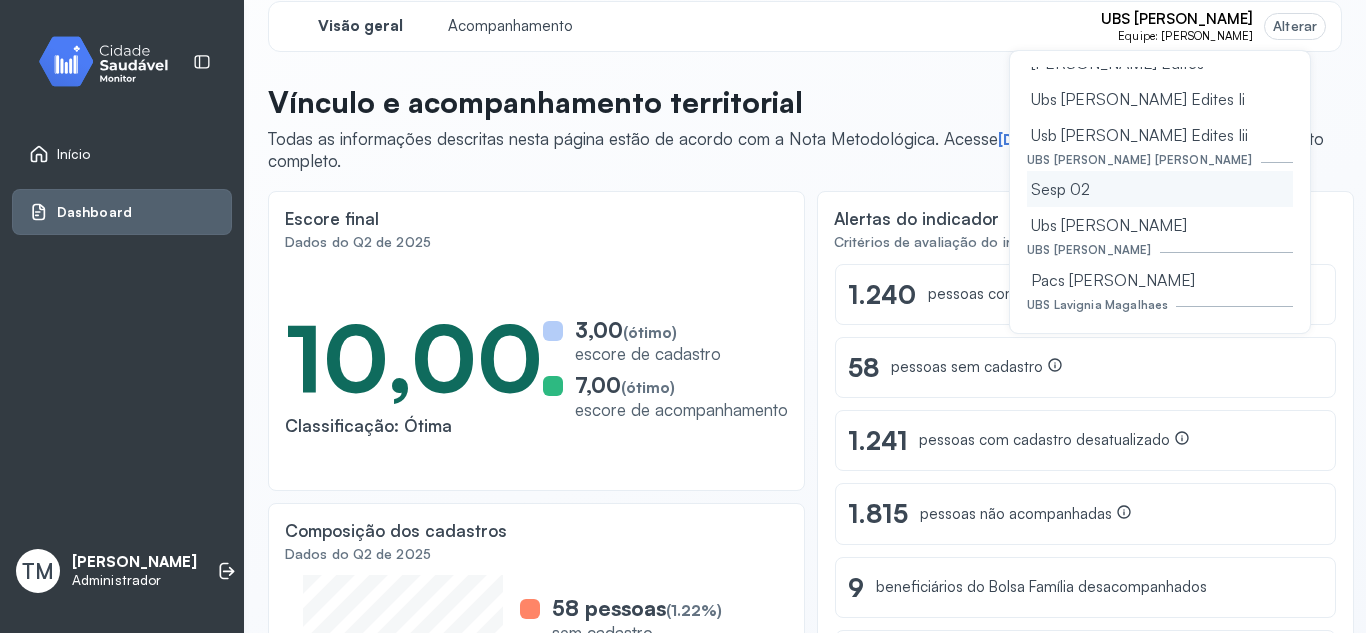 click on "Sesp 02" 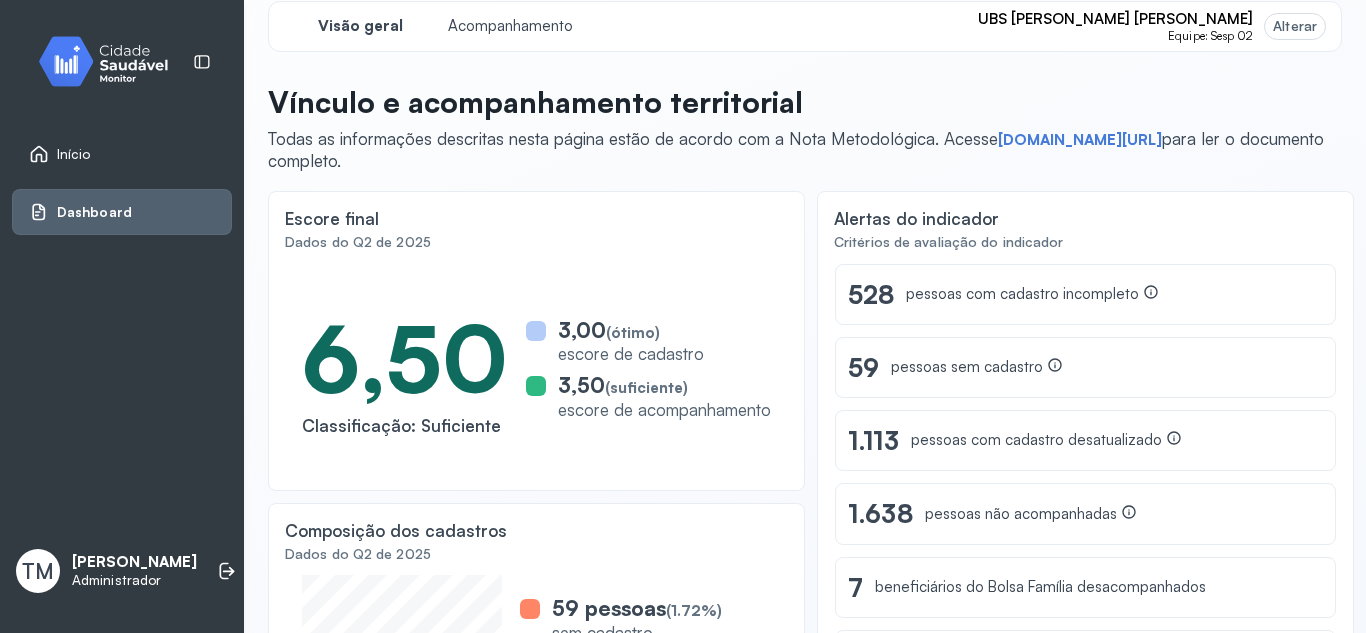 click on "Alterar" at bounding box center (1295, 26) 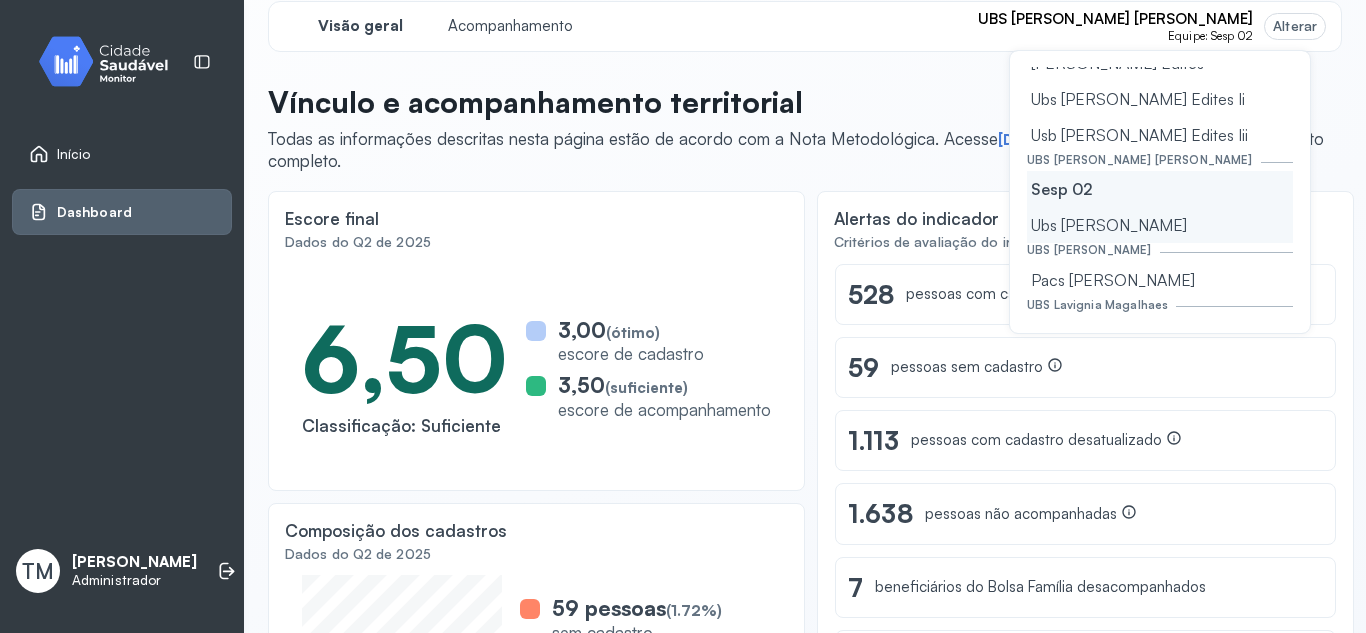 click on "Ubs Dr Jose Maria De Magalhaes" 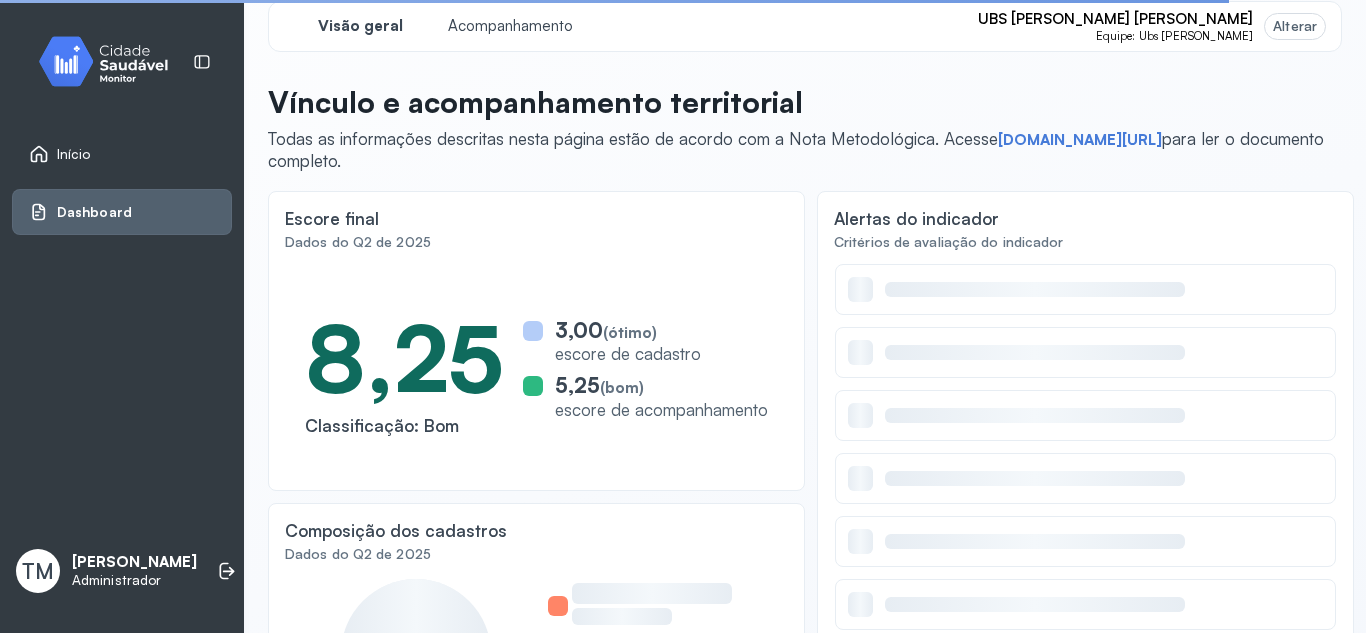 click on "Alterar" at bounding box center [1295, 26] 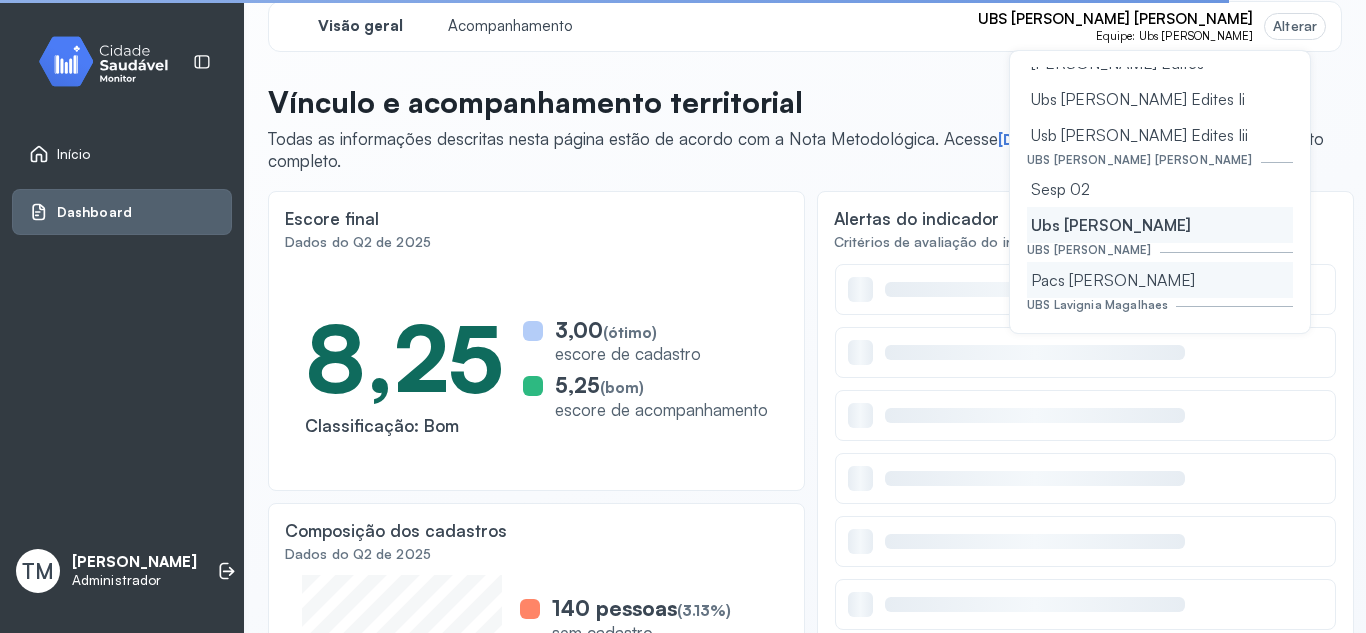 click on "Pacs Isolina Guimaraes" 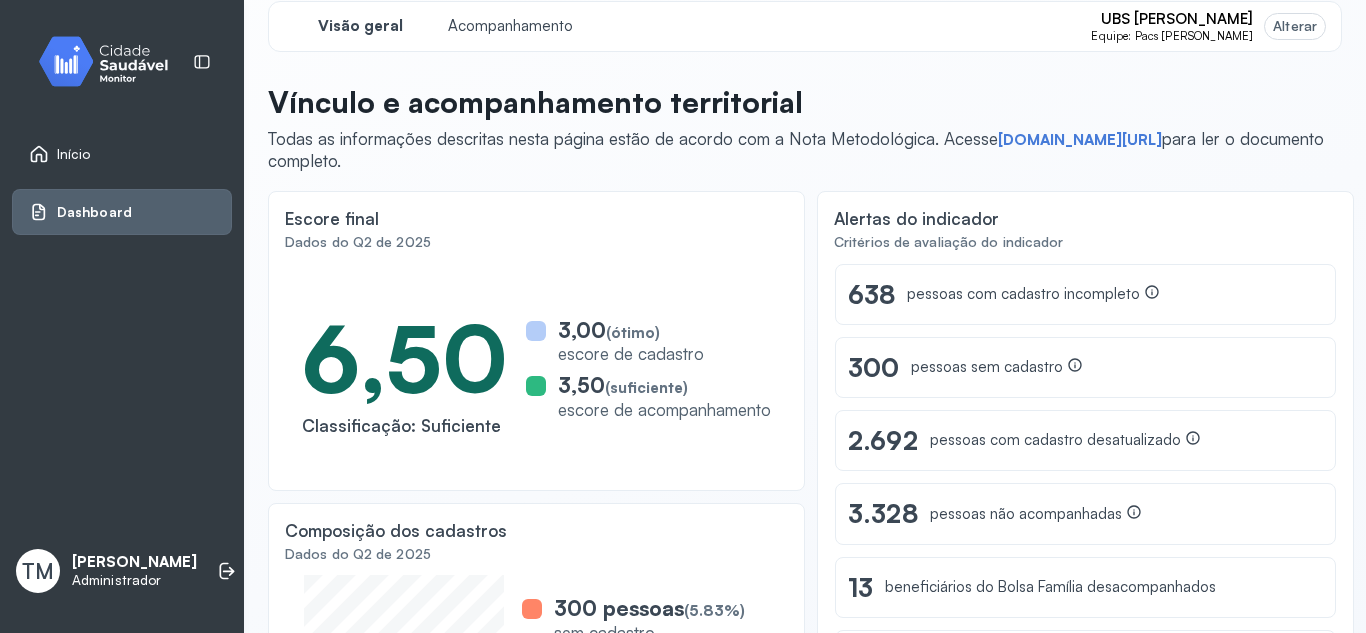 click on "Alterar" at bounding box center (1295, 26) 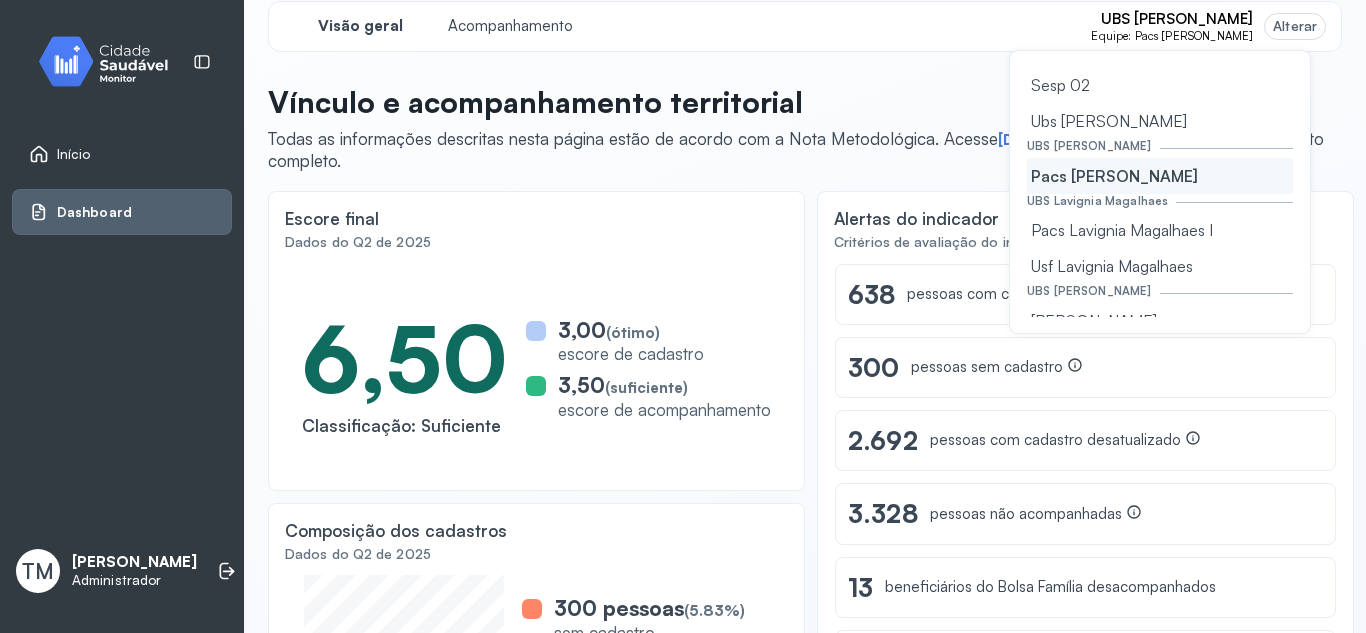 scroll, scrollTop: 689, scrollLeft: 0, axis: vertical 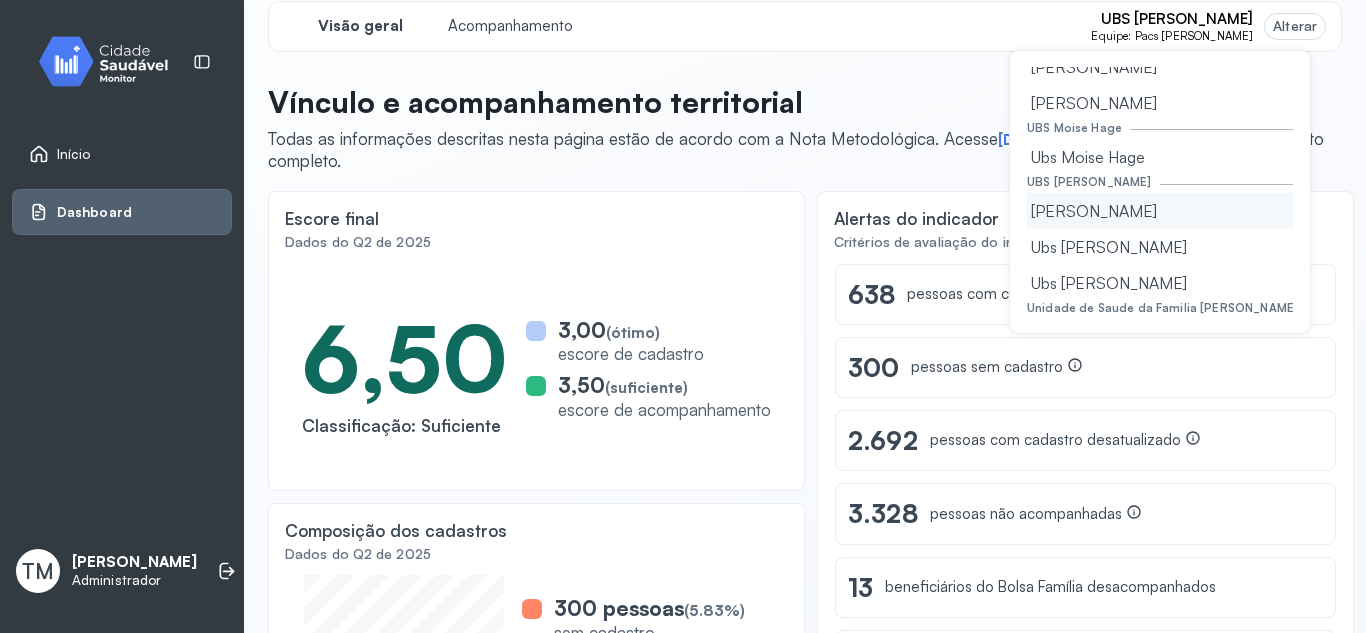 click on "Ubs Roberto Santos" 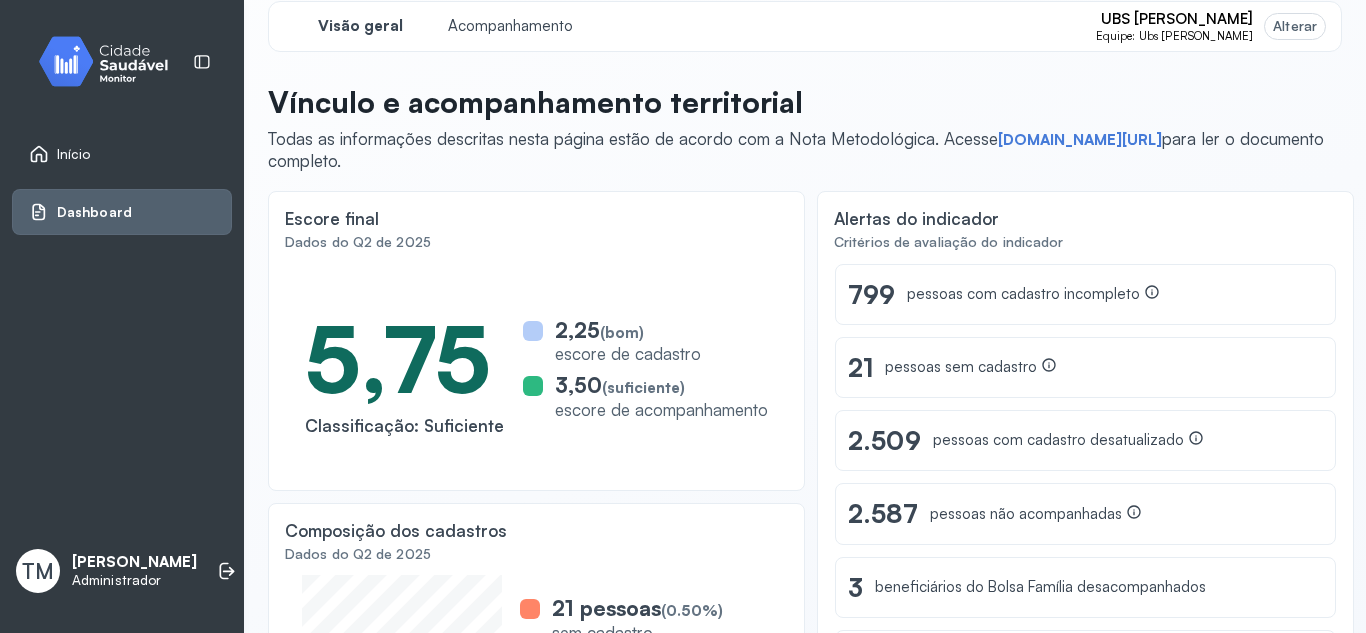 click on "Alterar" at bounding box center [1295, 26] 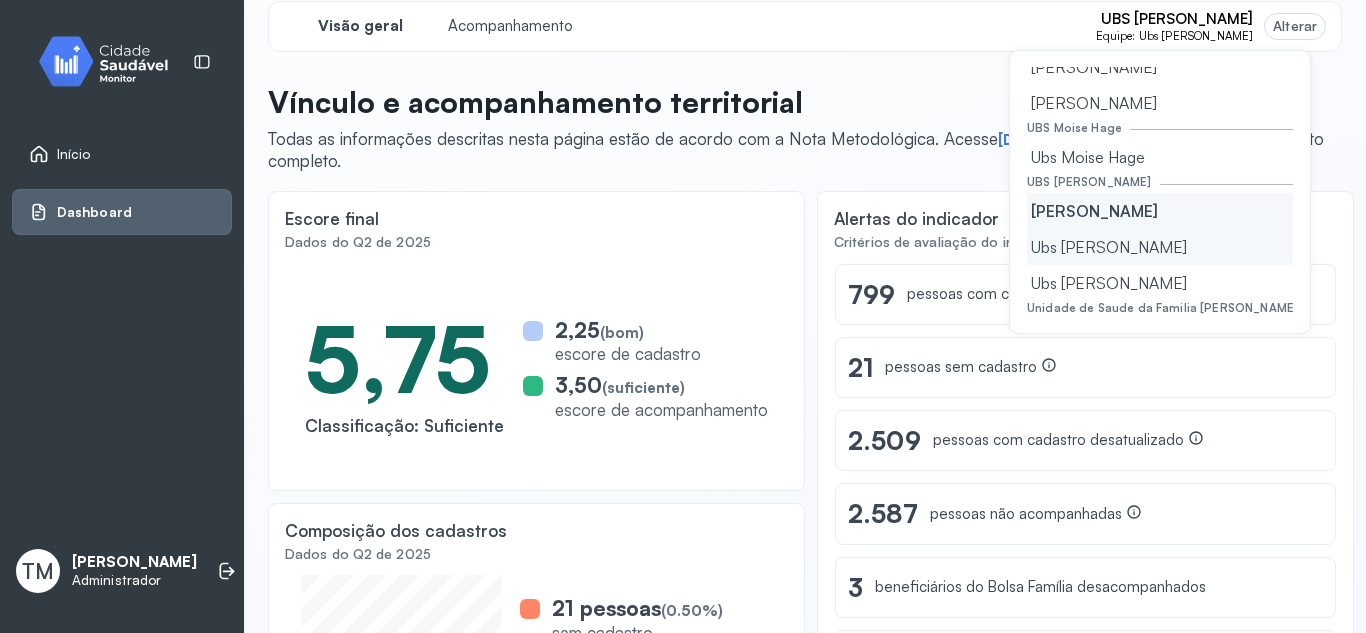 click on "Ubs Roberto Santos I" 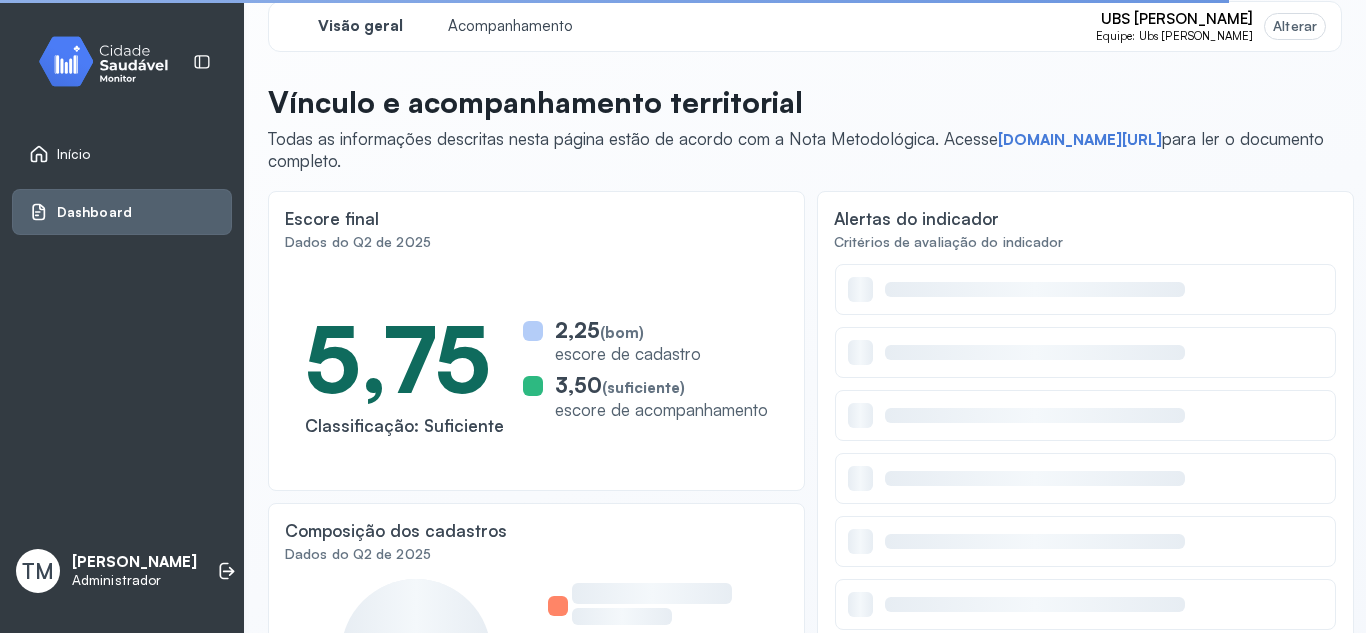 click on "Alterar" at bounding box center [1295, 26] 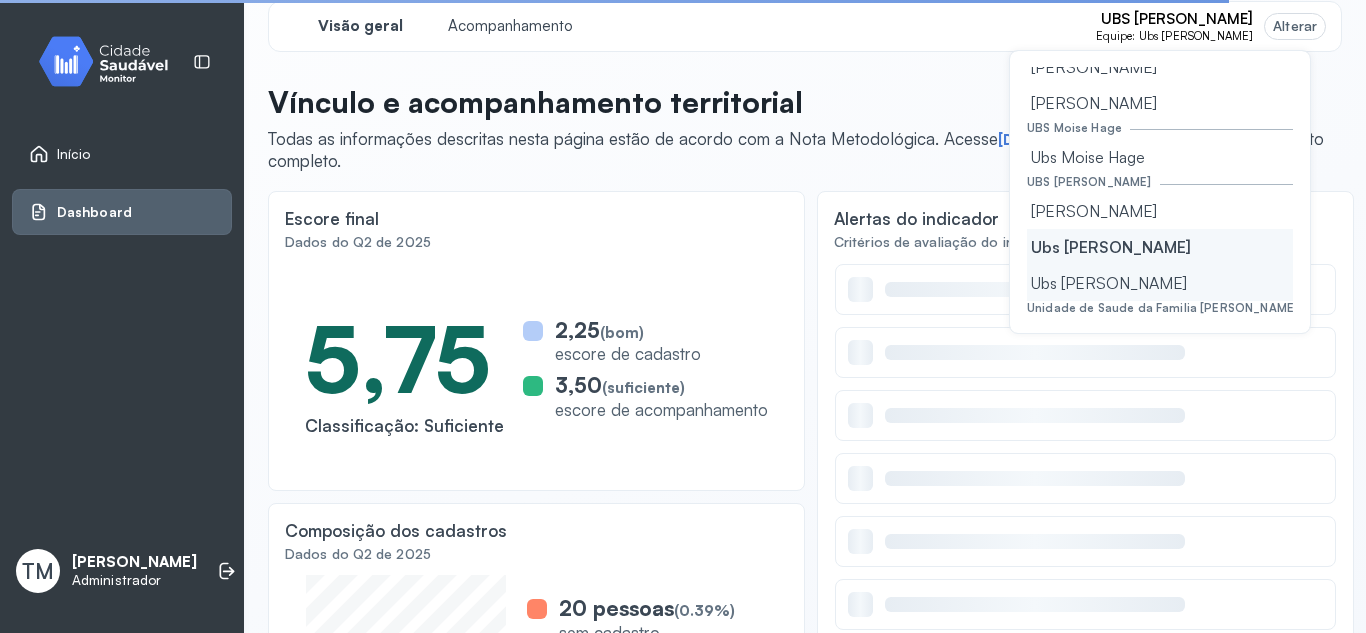 click on "Ubs Roberto Santos Ii" 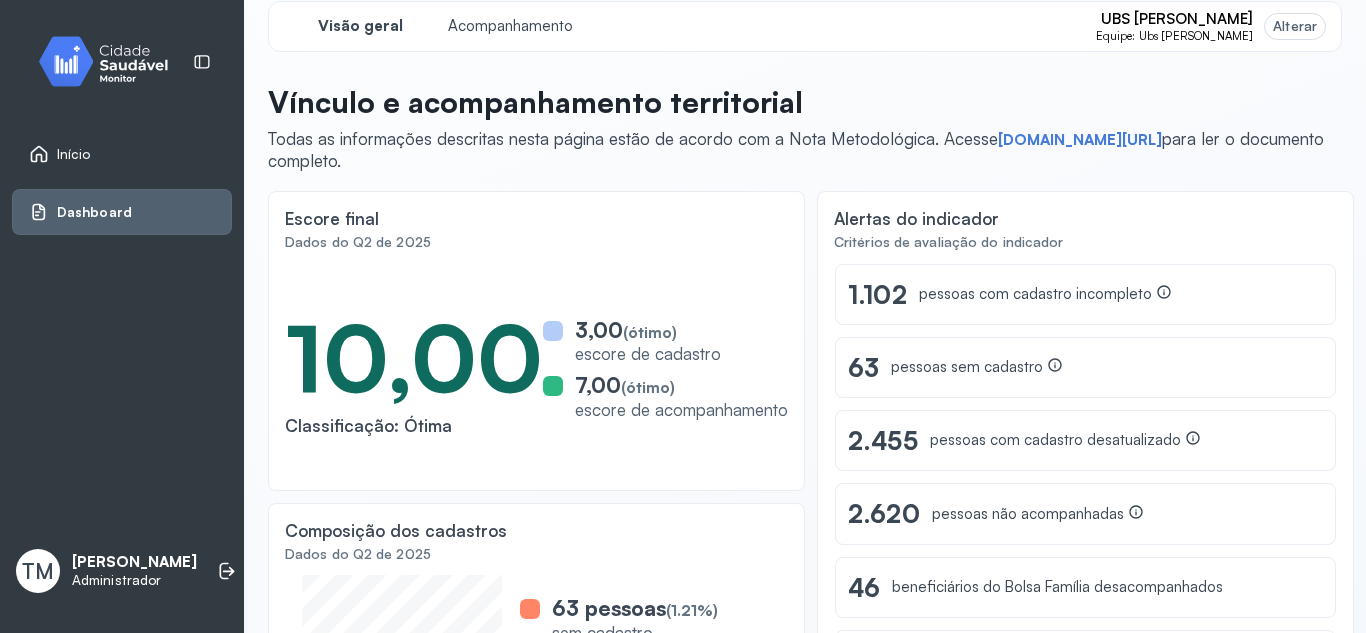click on "Alterar" at bounding box center (1295, 26) 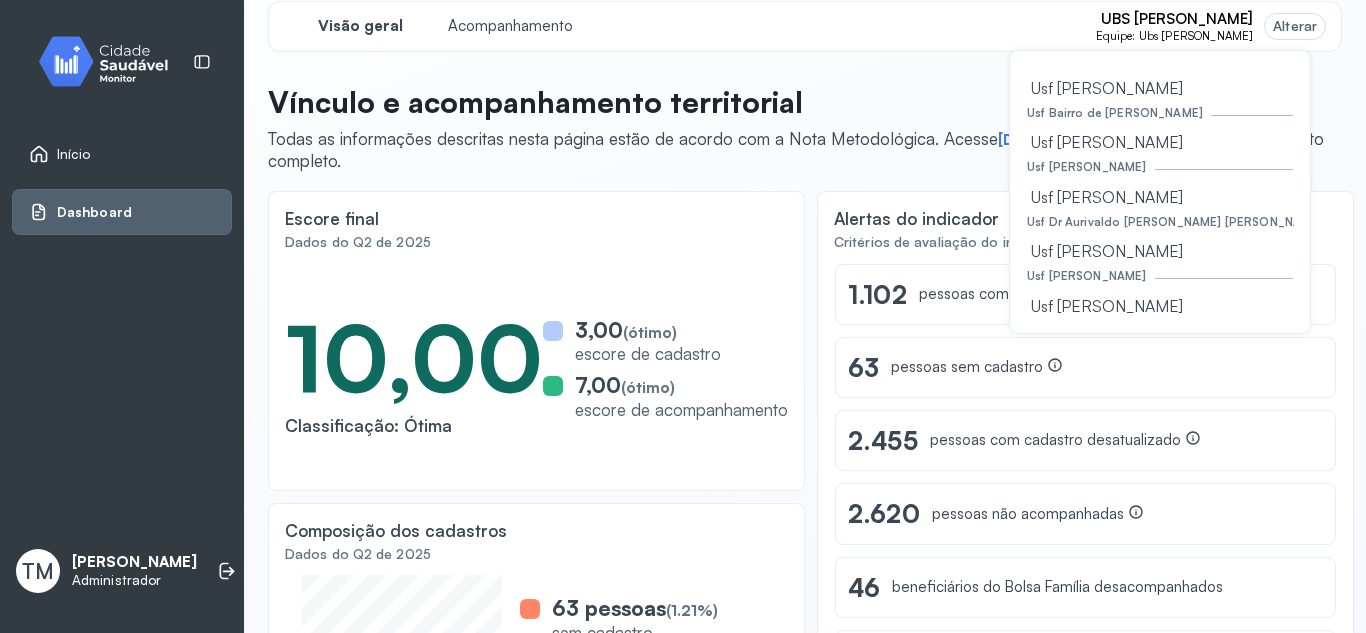 scroll, scrollTop: 1274, scrollLeft: 0, axis: vertical 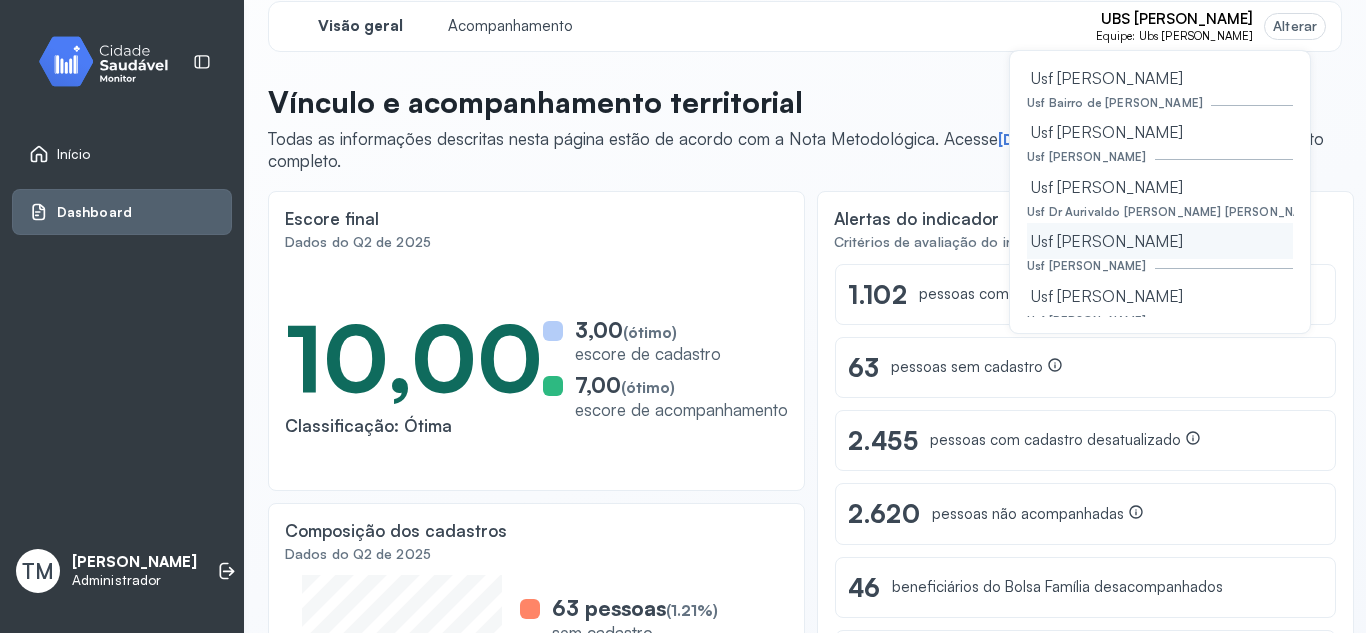 click on "Usf Aurivaldo Sampaio" 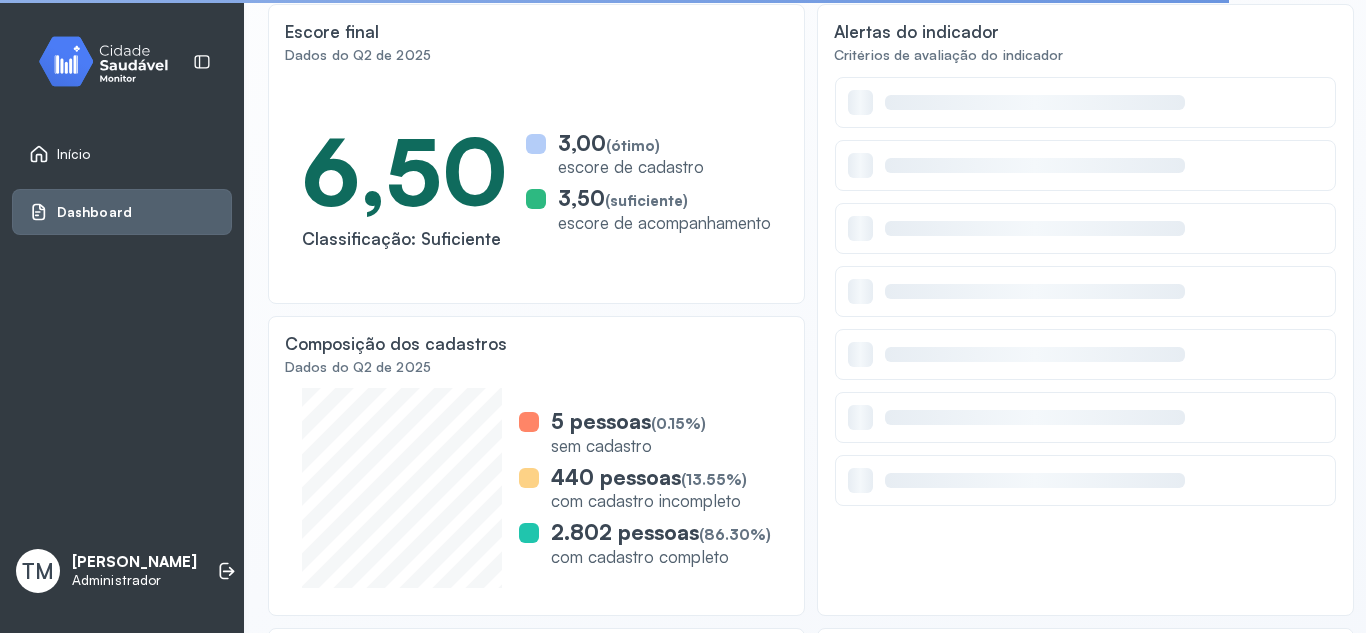 scroll, scrollTop: 257, scrollLeft: 0, axis: vertical 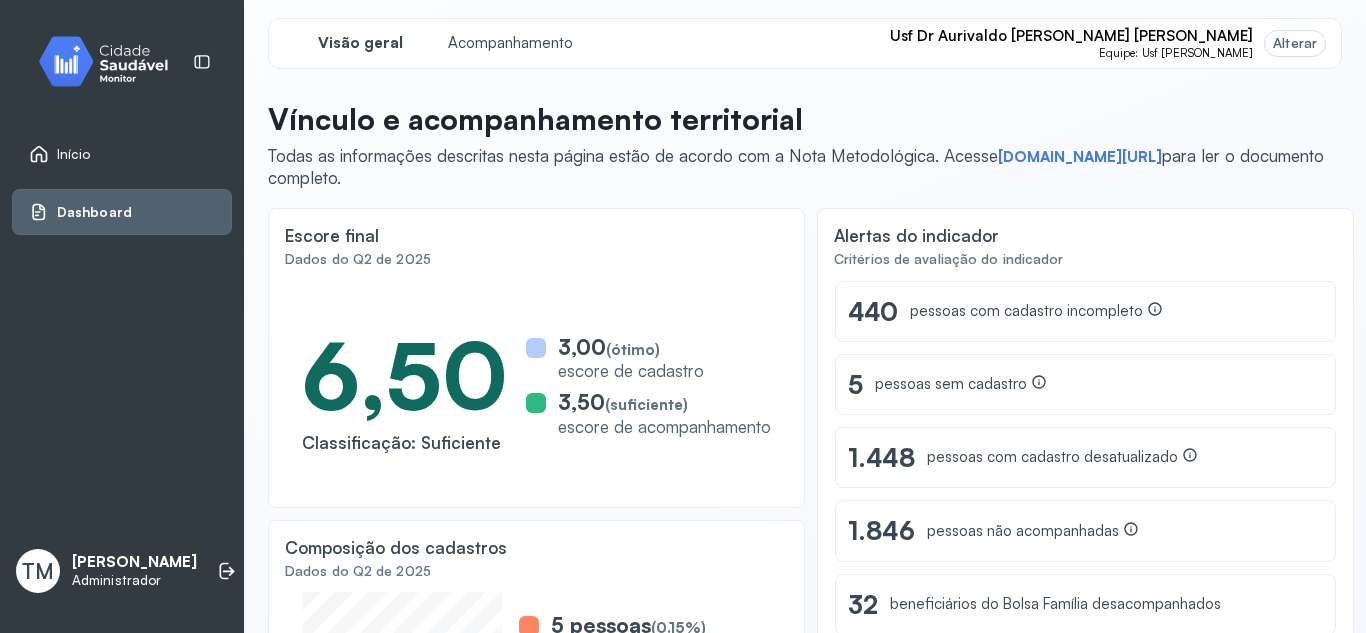 click on "Alterar" at bounding box center (1295, 43) 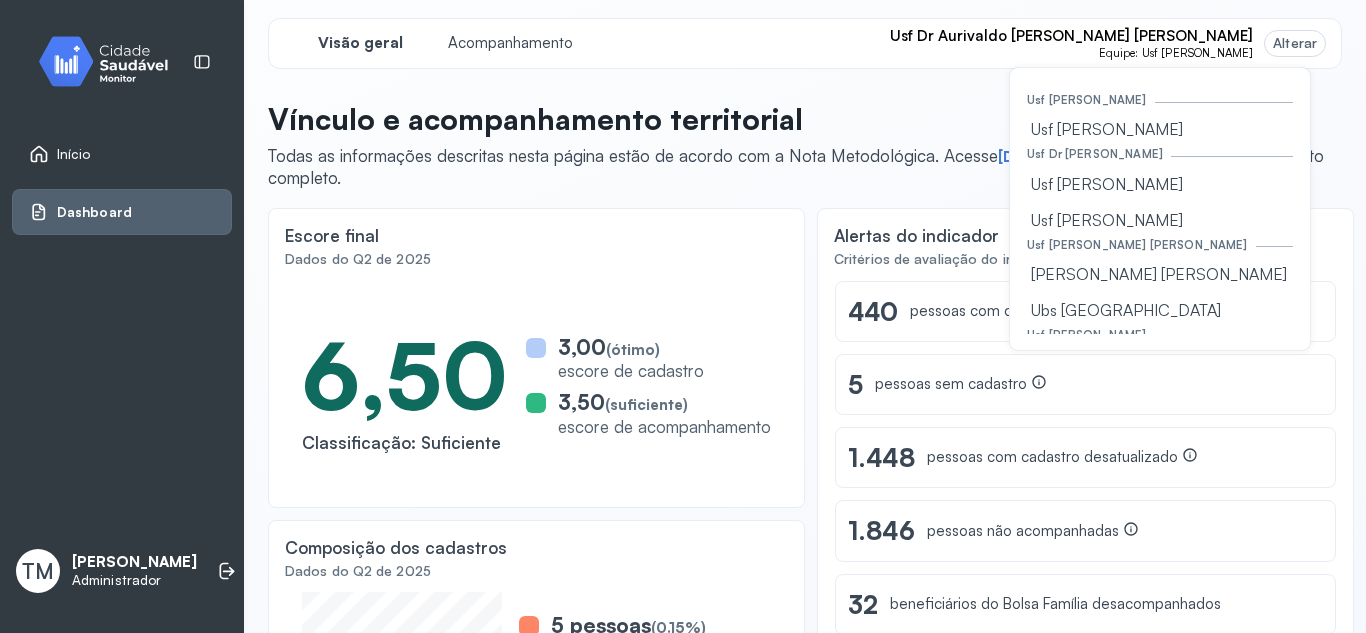scroll, scrollTop: 1576, scrollLeft: 0, axis: vertical 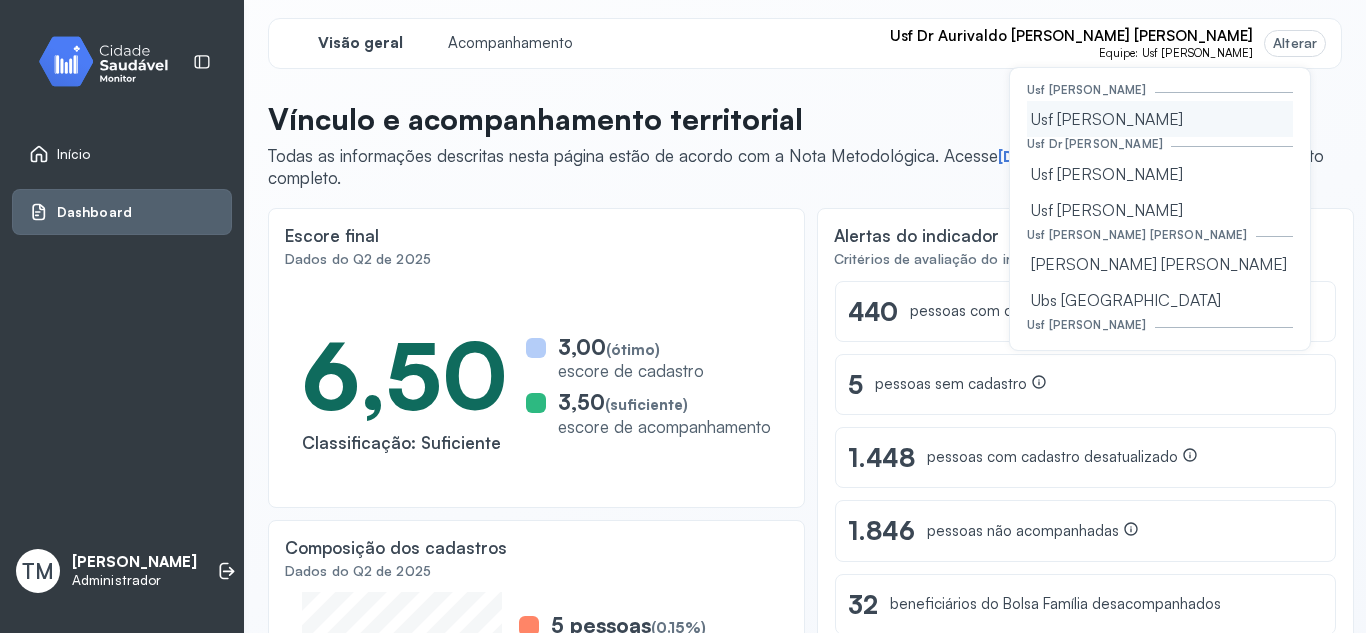 click on "Usf Jacinto Cabral" 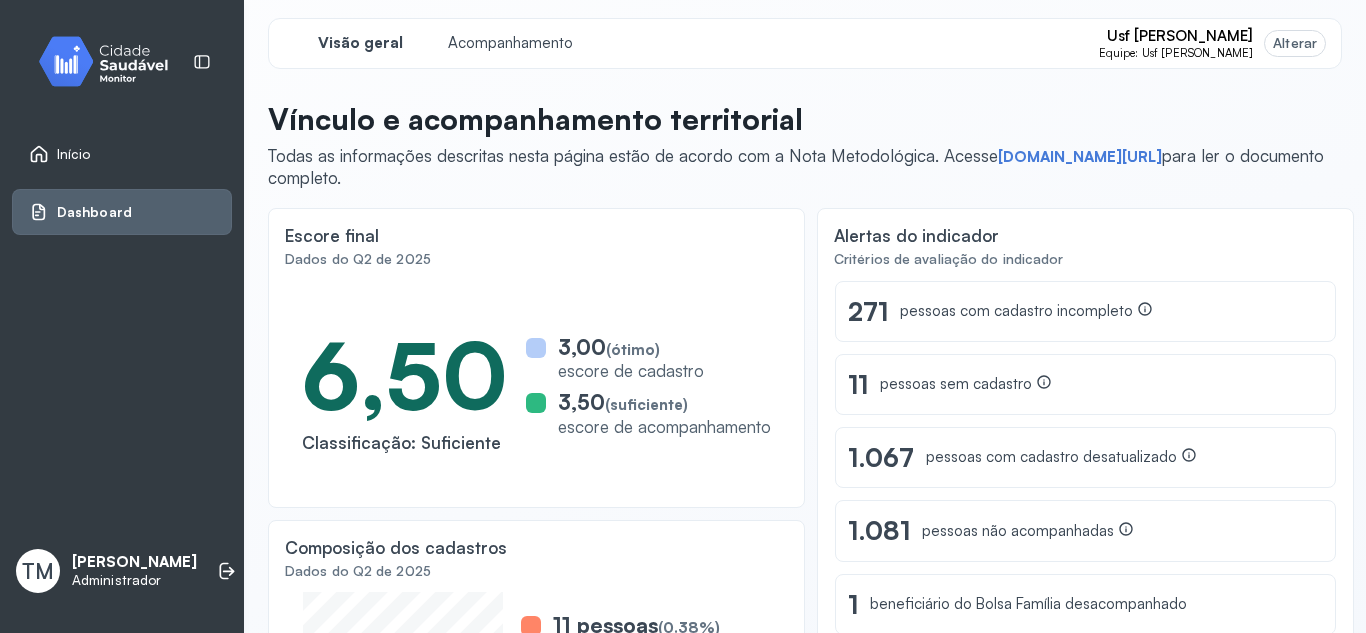 click on "Início" at bounding box center [74, 154] 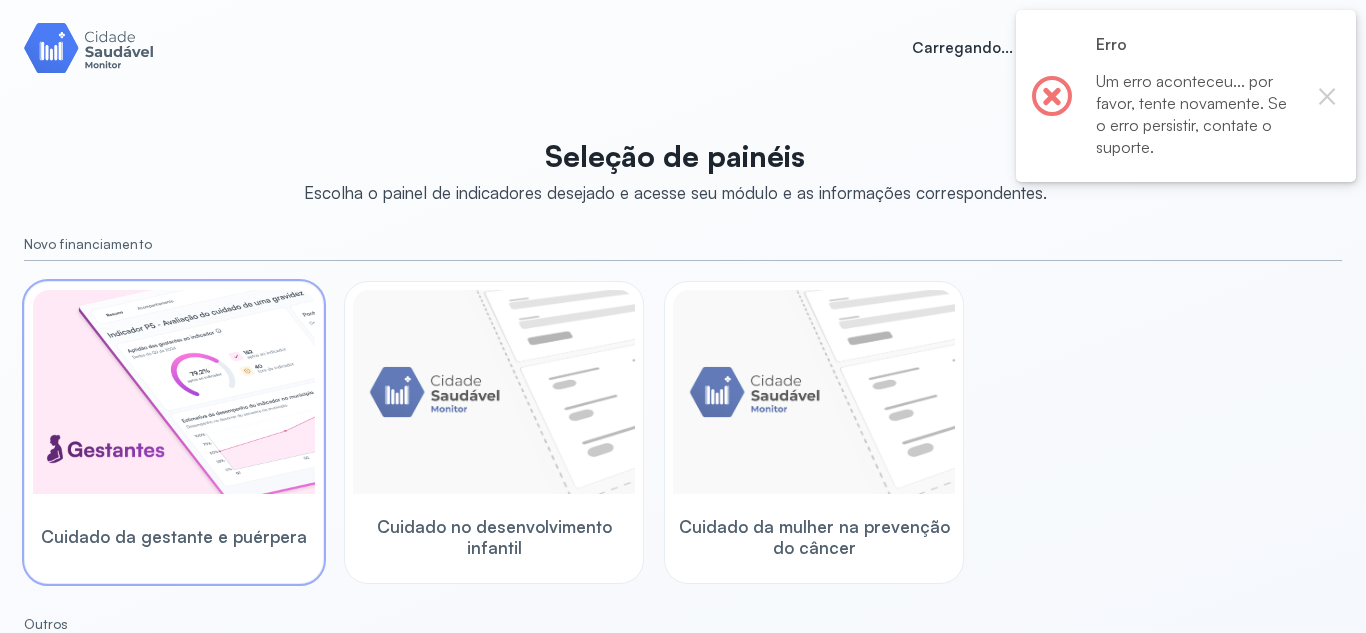click at bounding box center [174, 392] 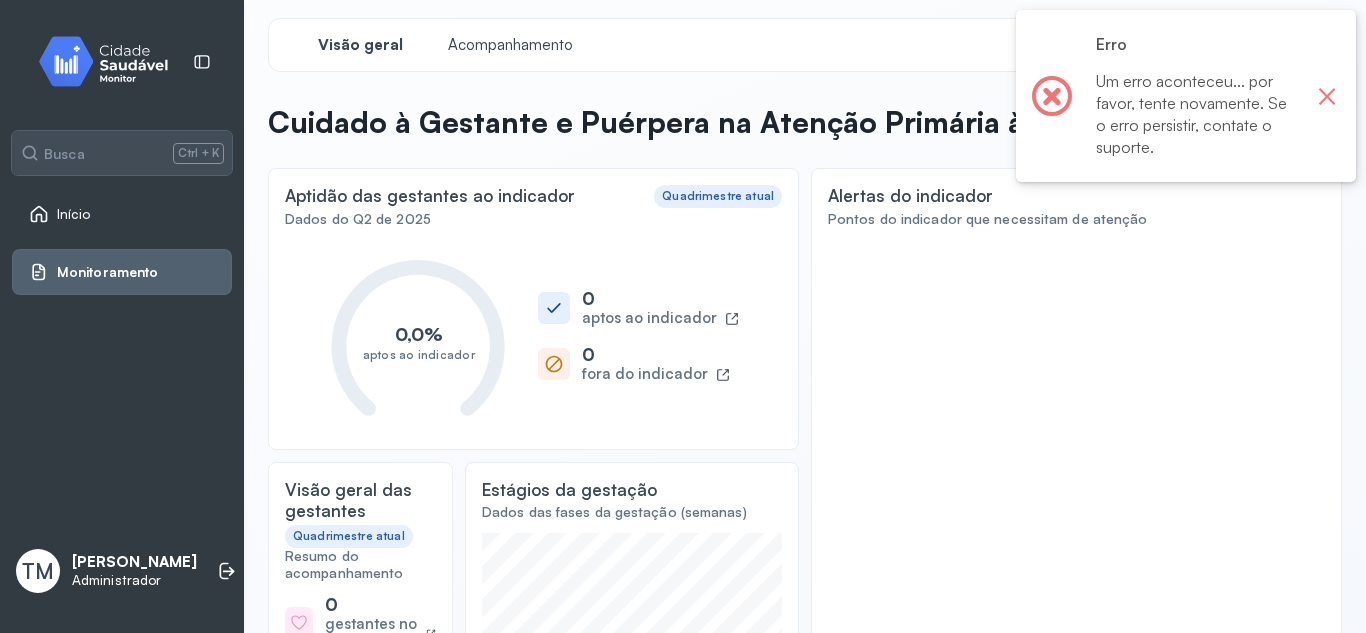 click on "×" at bounding box center (1327, 96) 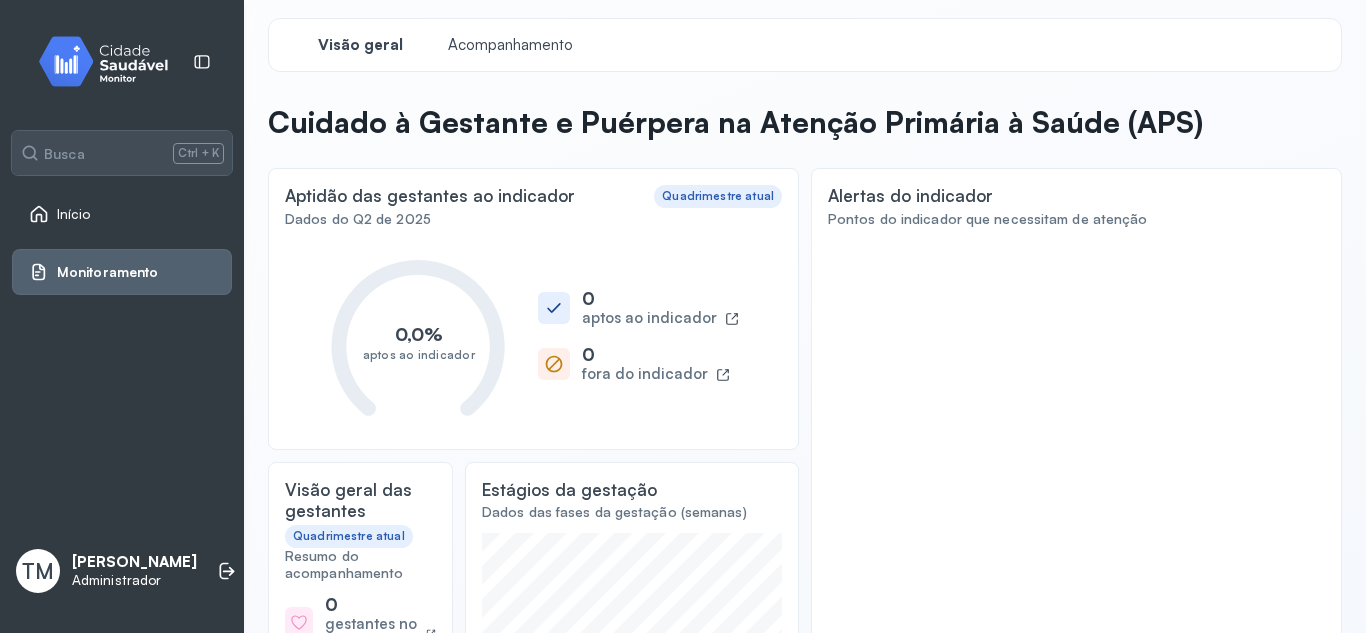 scroll, scrollTop: 0, scrollLeft: 0, axis: both 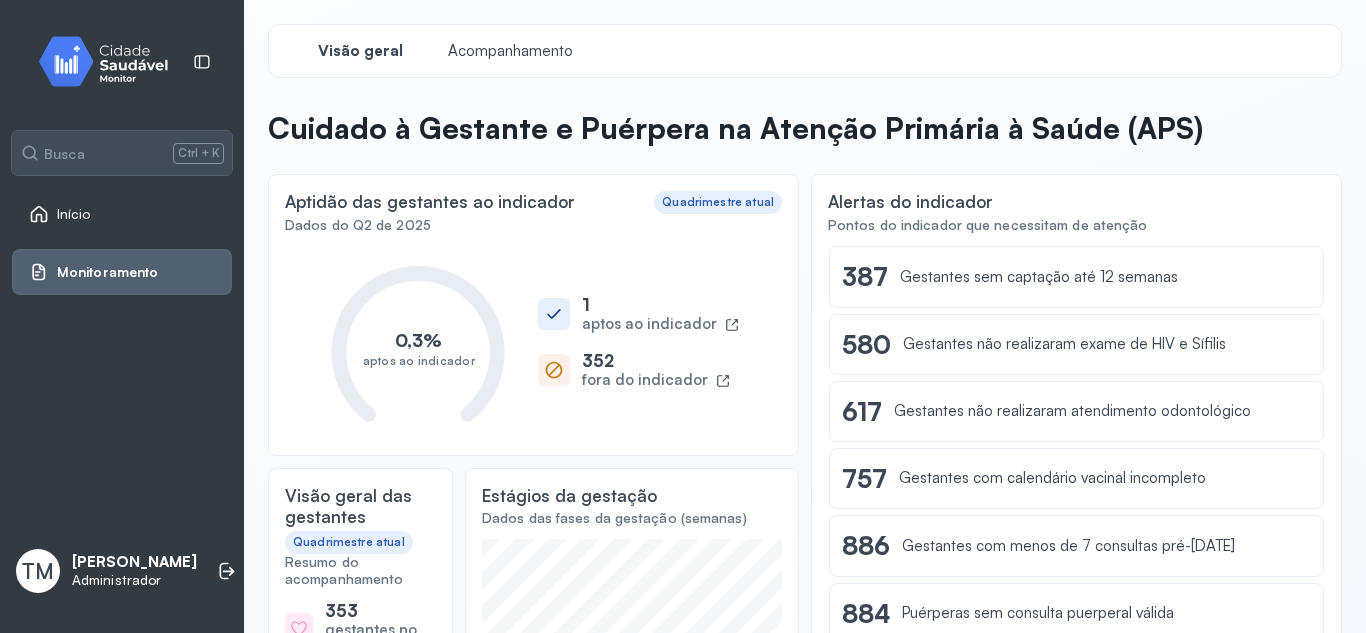 click at bounding box center (111, 61) 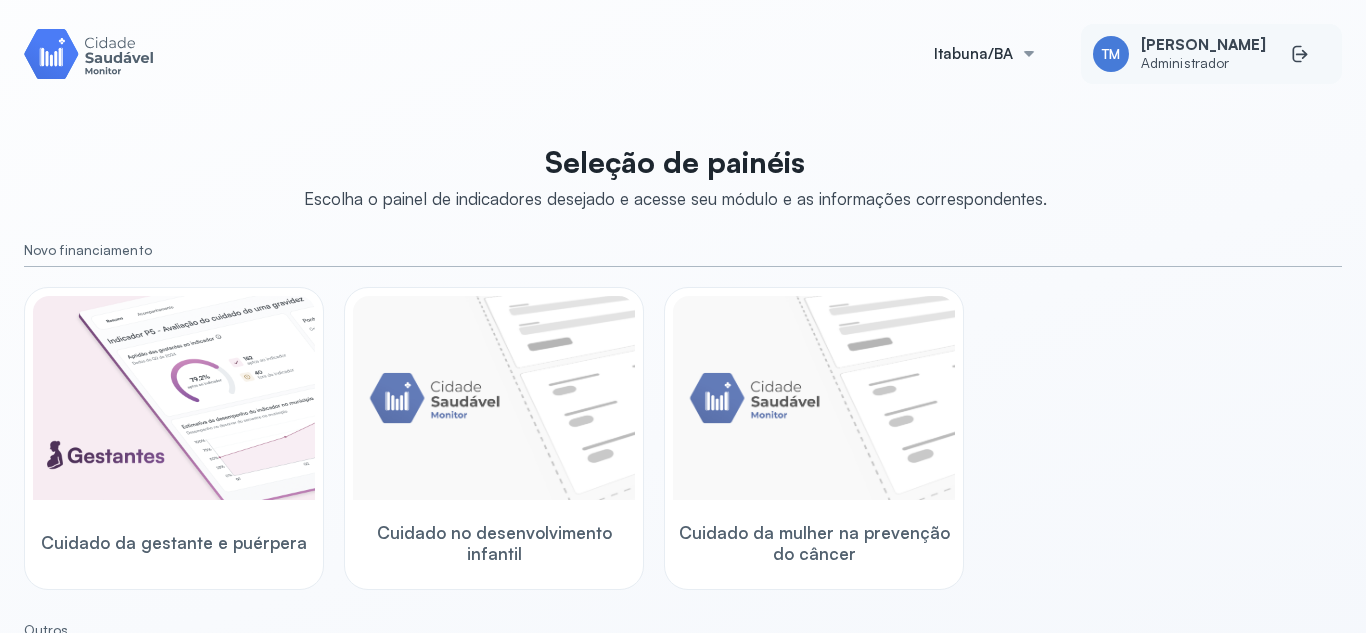 click on "Administrador" at bounding box center [1203, 63] 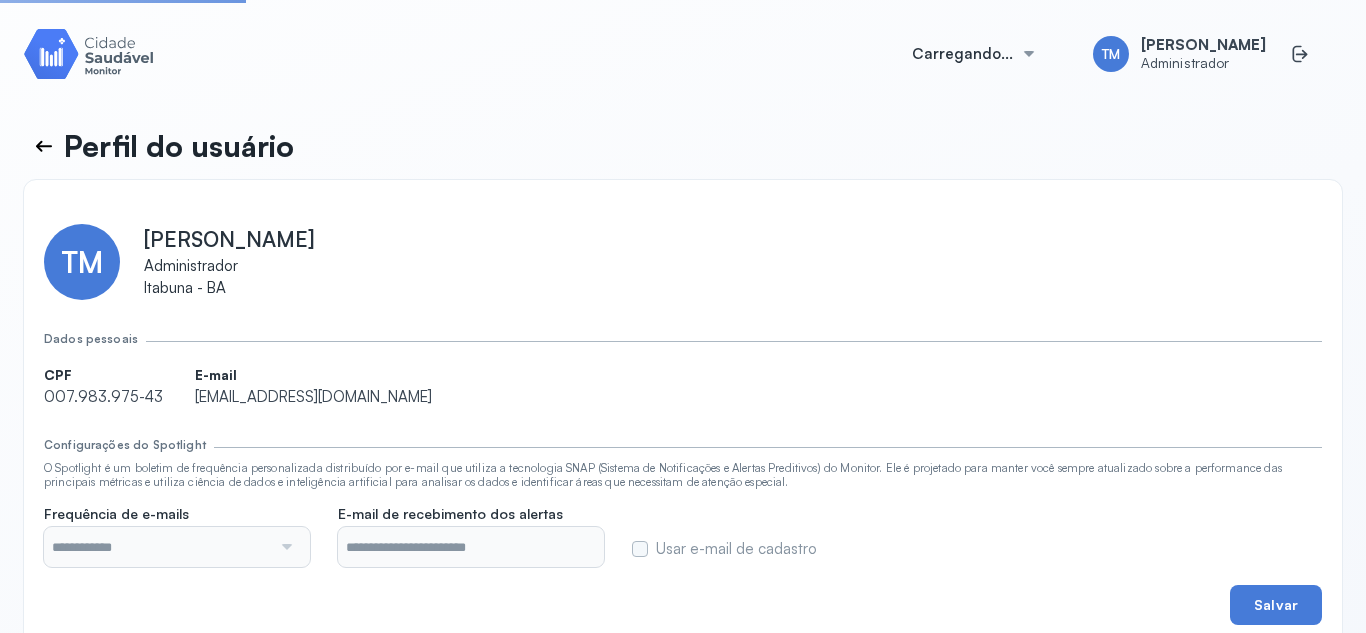 type on "**********" 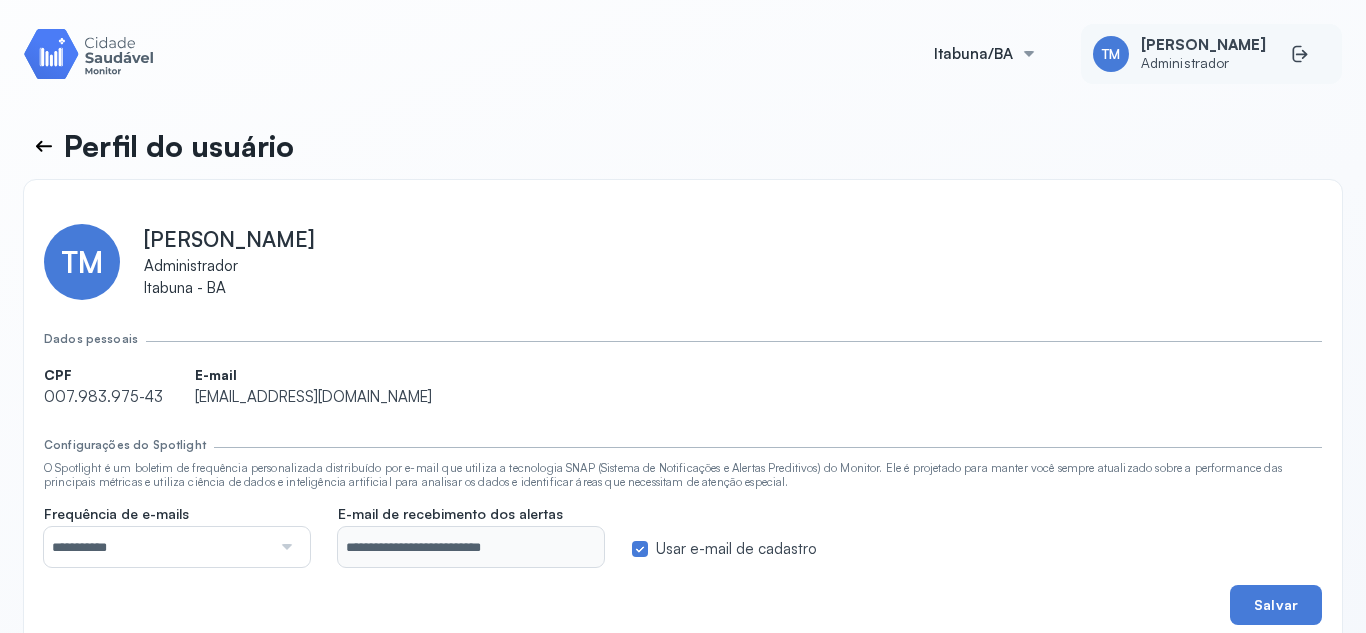 click on "TM [PERSON_NAME] Administrador" 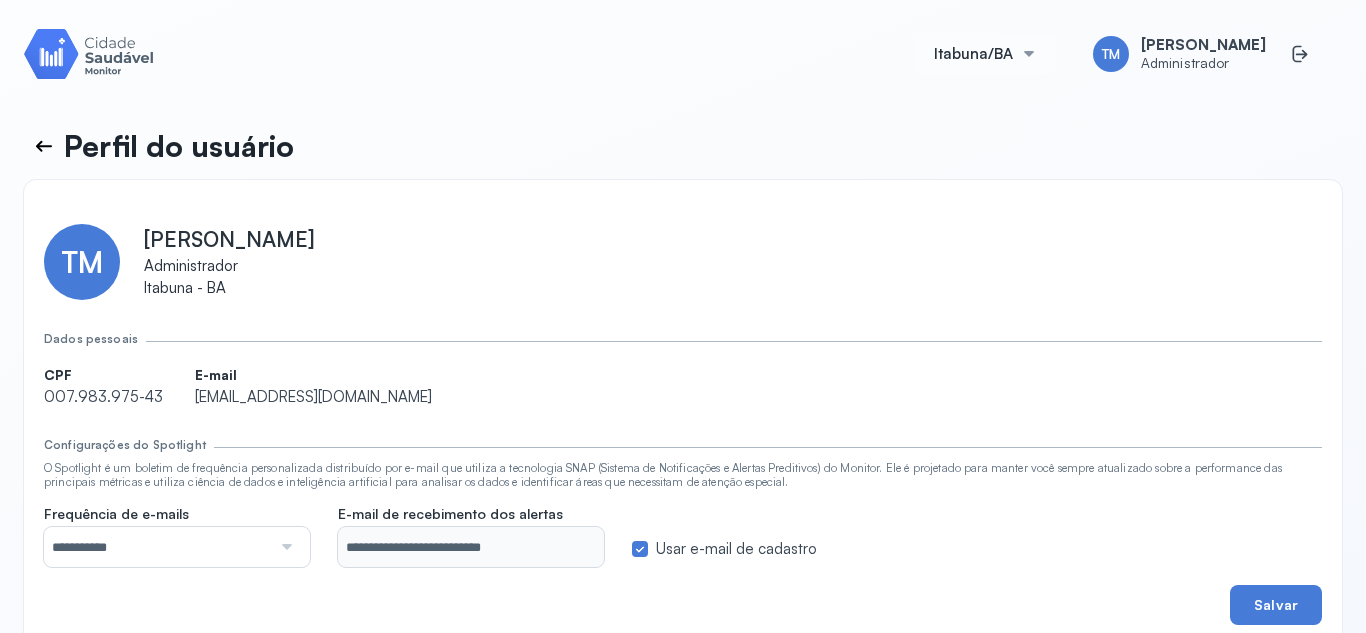 click on "Itabuna/BA" at bounding box center [985, 54] 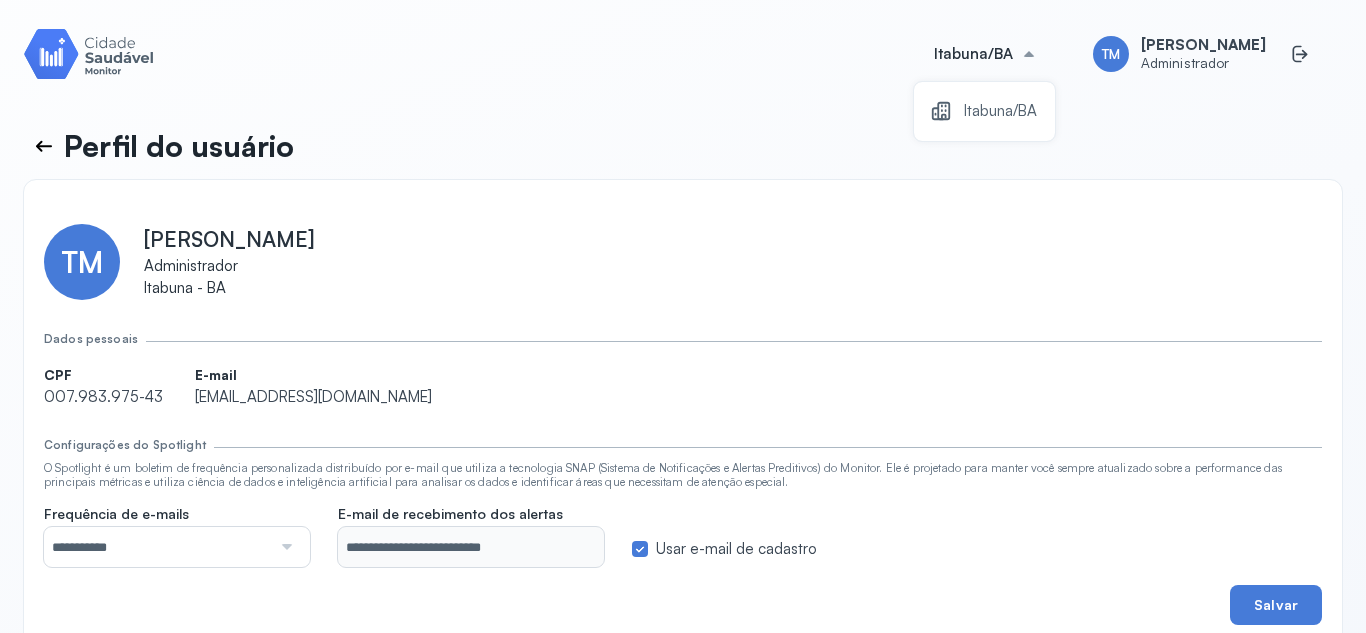 click on "**********" at bounding box center [683, 316] 